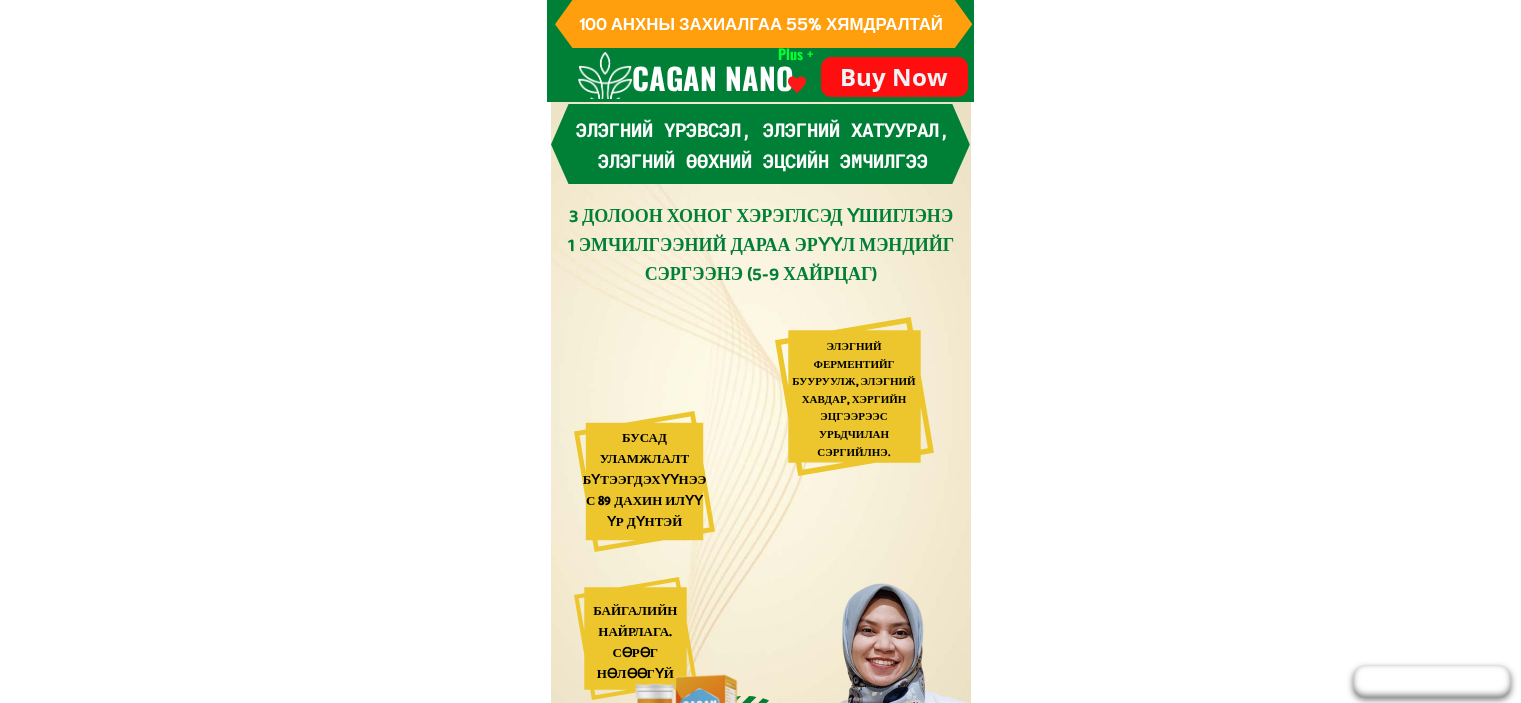 scroll, scrollTop: 0, scrollLeft: 0, axis: both 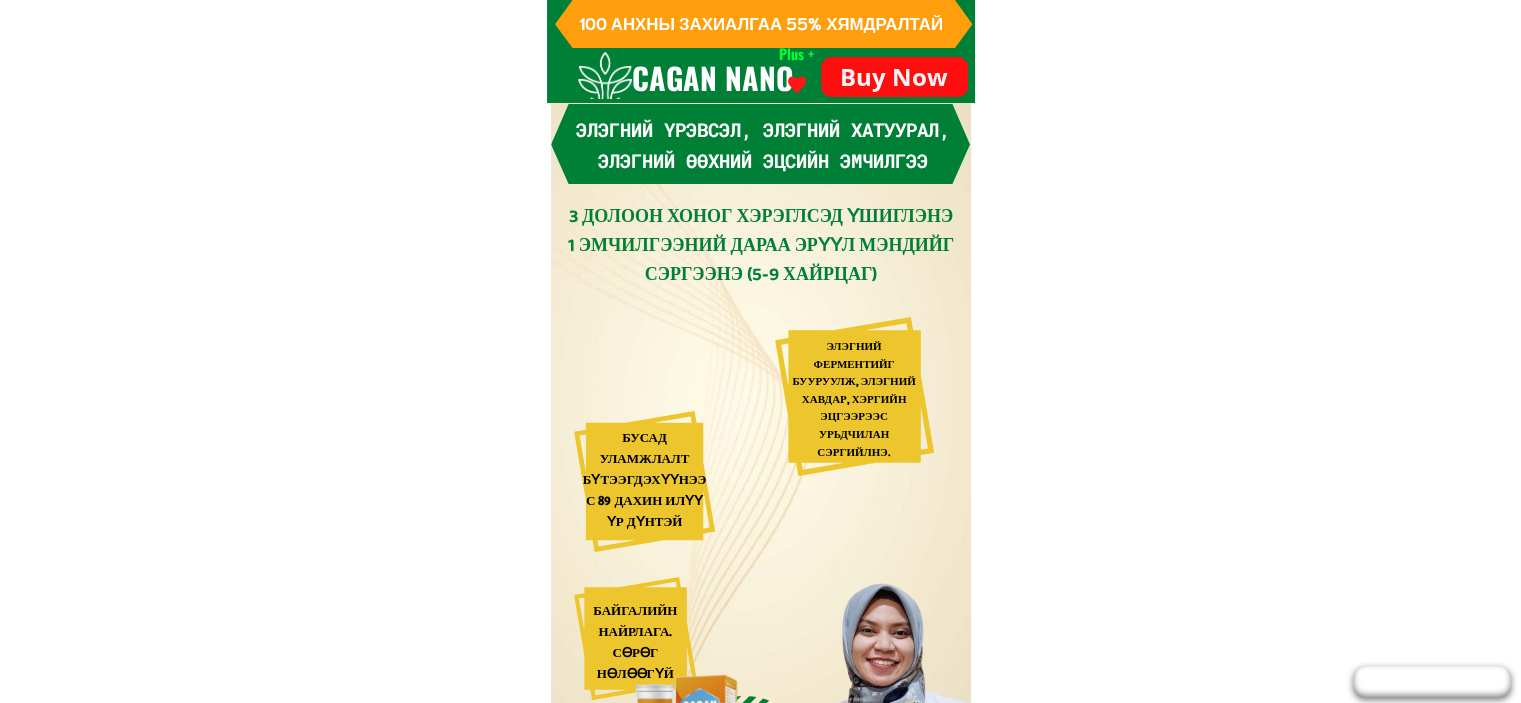click on "Buy Now" at bounding box center [894, 77] 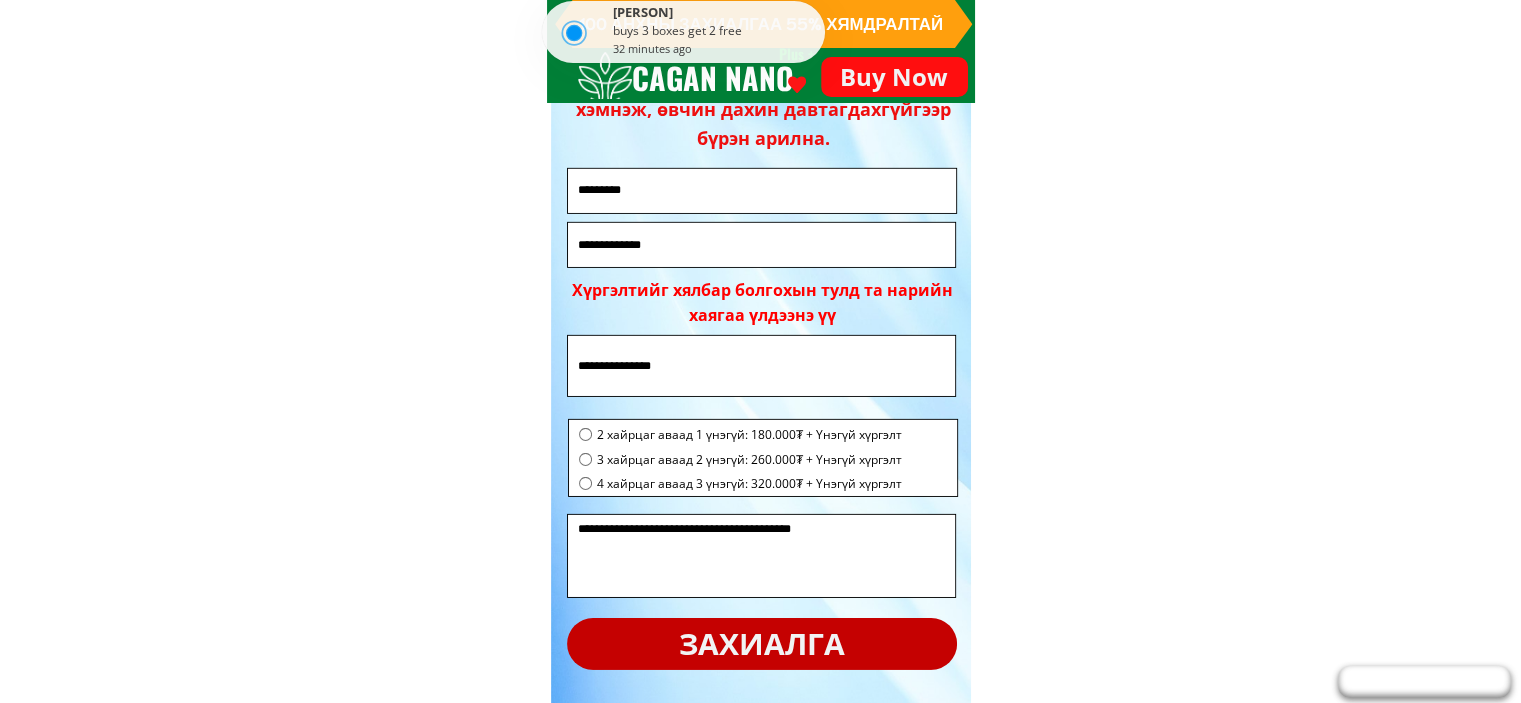 scroll, scrollTop: 13992, scrollLeft: 0, axis: vertical 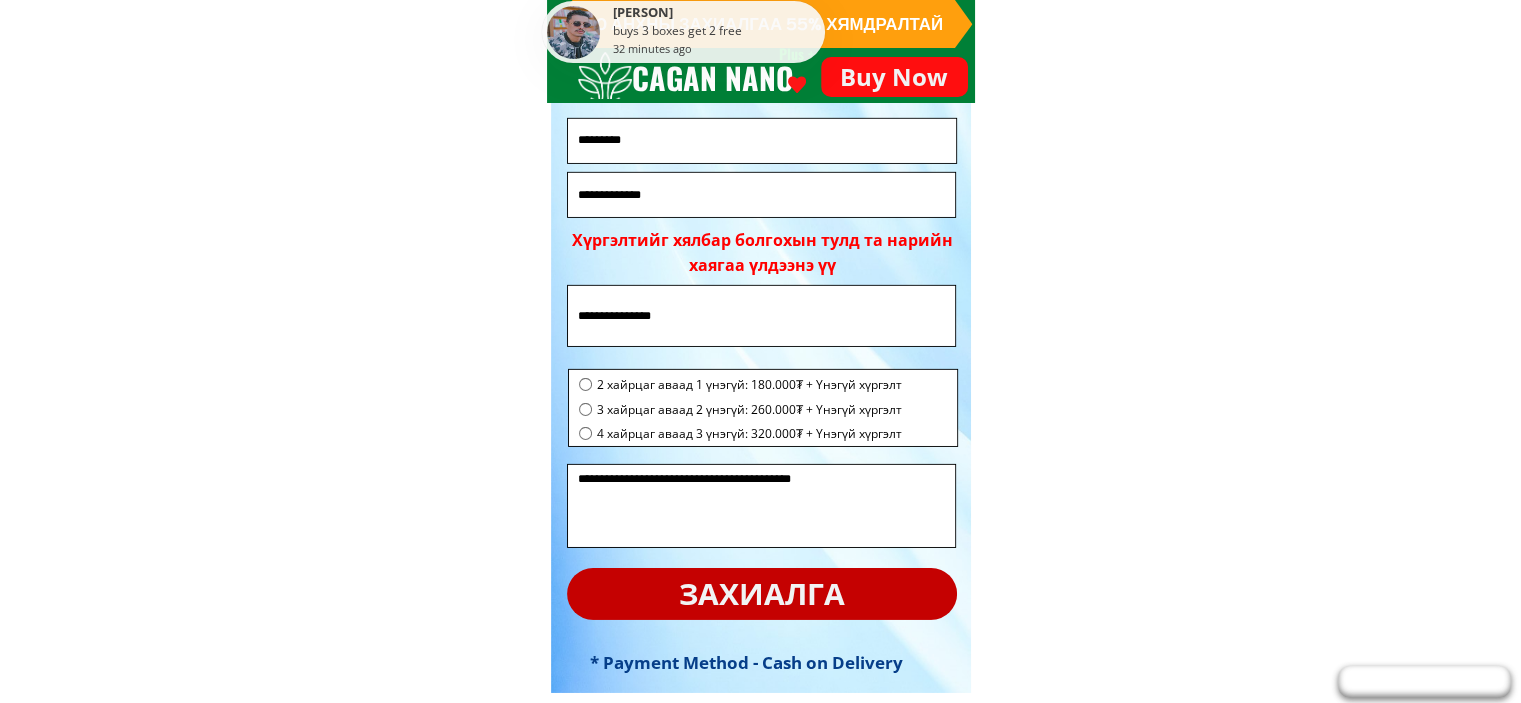 drag, startPoint x: 692, startPoint y: 157, endPoint x: 331, endPoint y: 195, distance: 362.99448 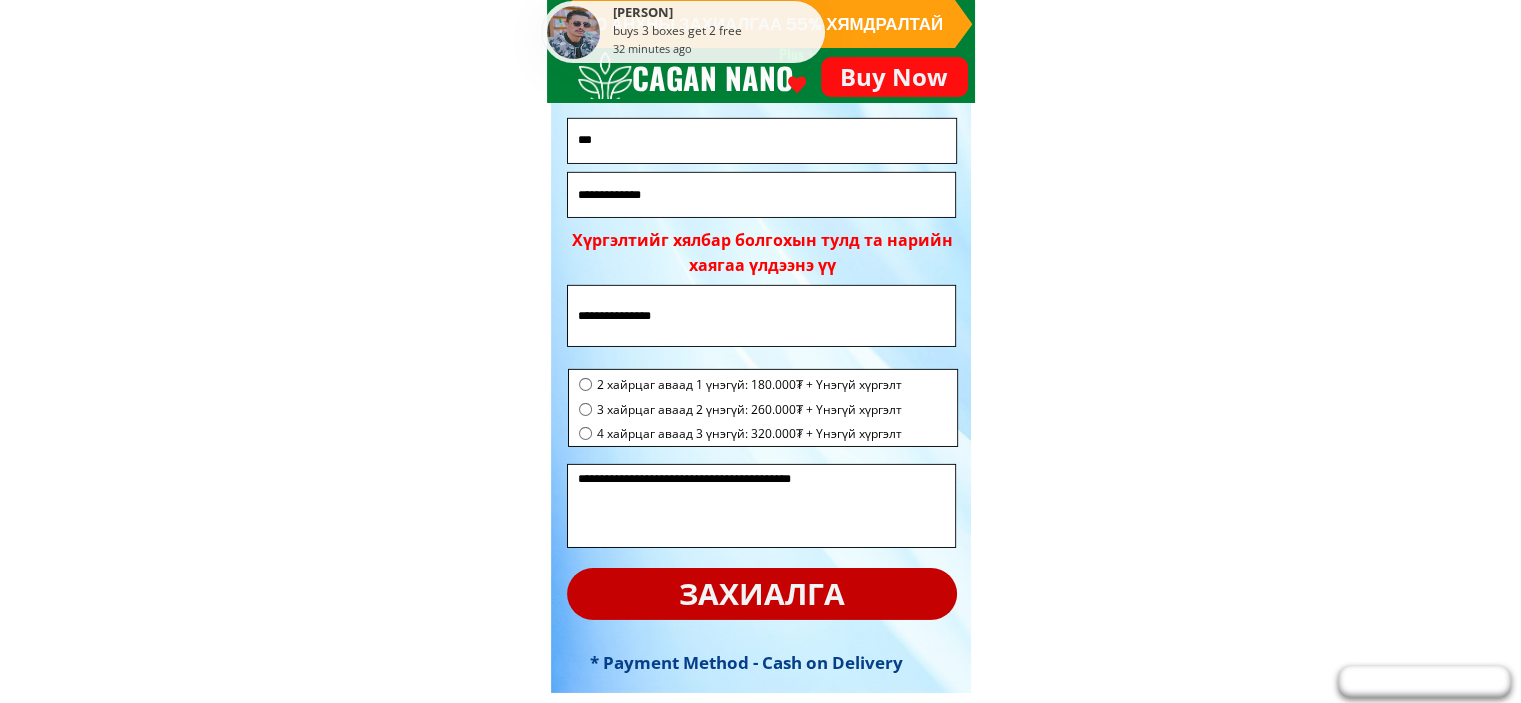 type on "***" 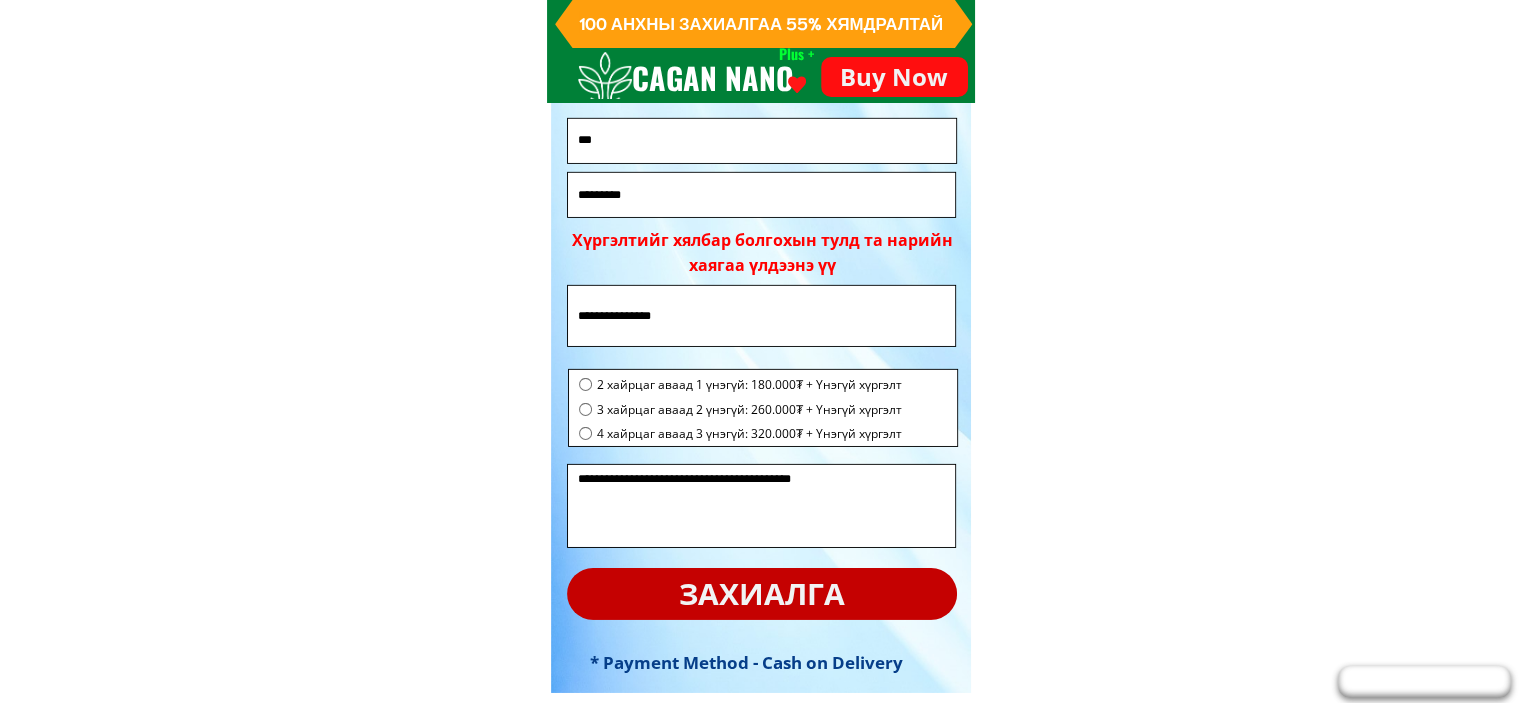type on "*********" 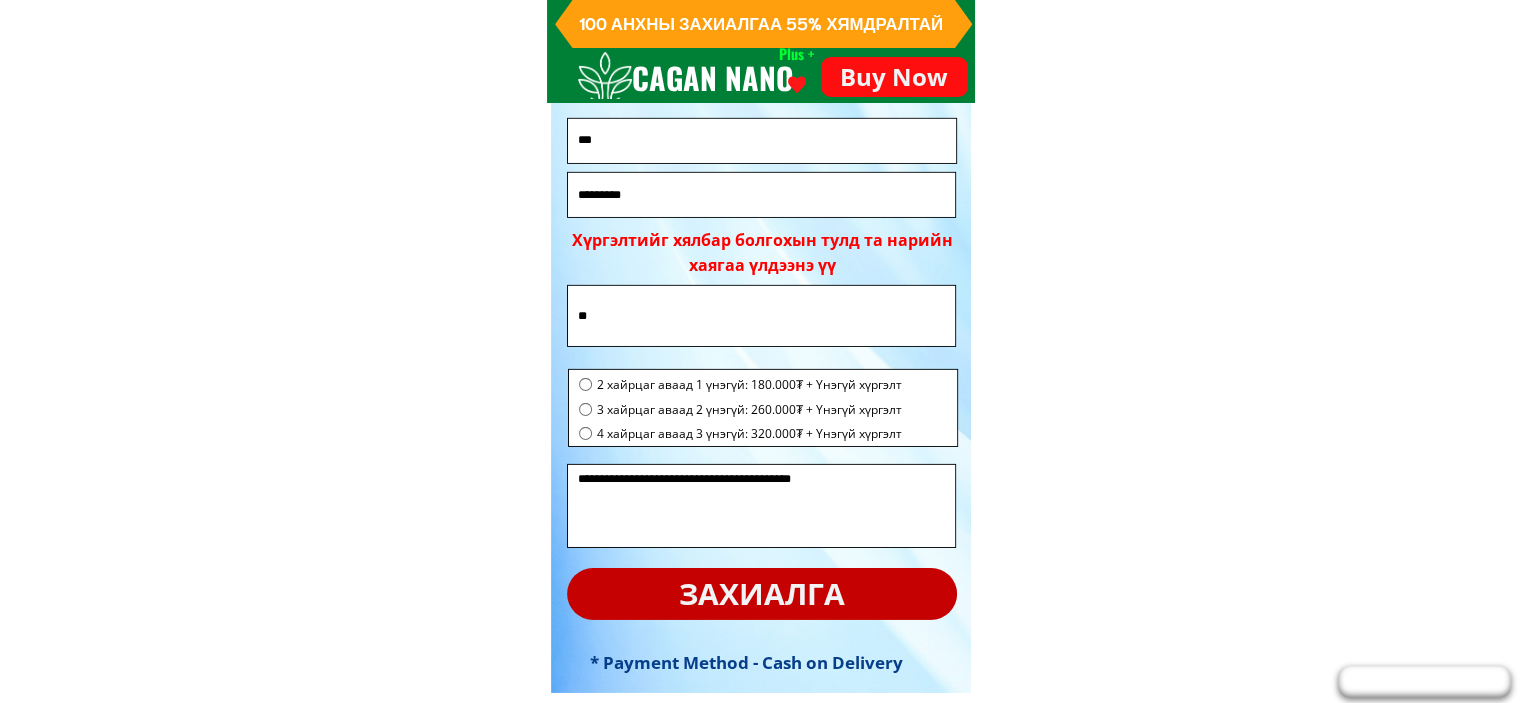 type on "**" 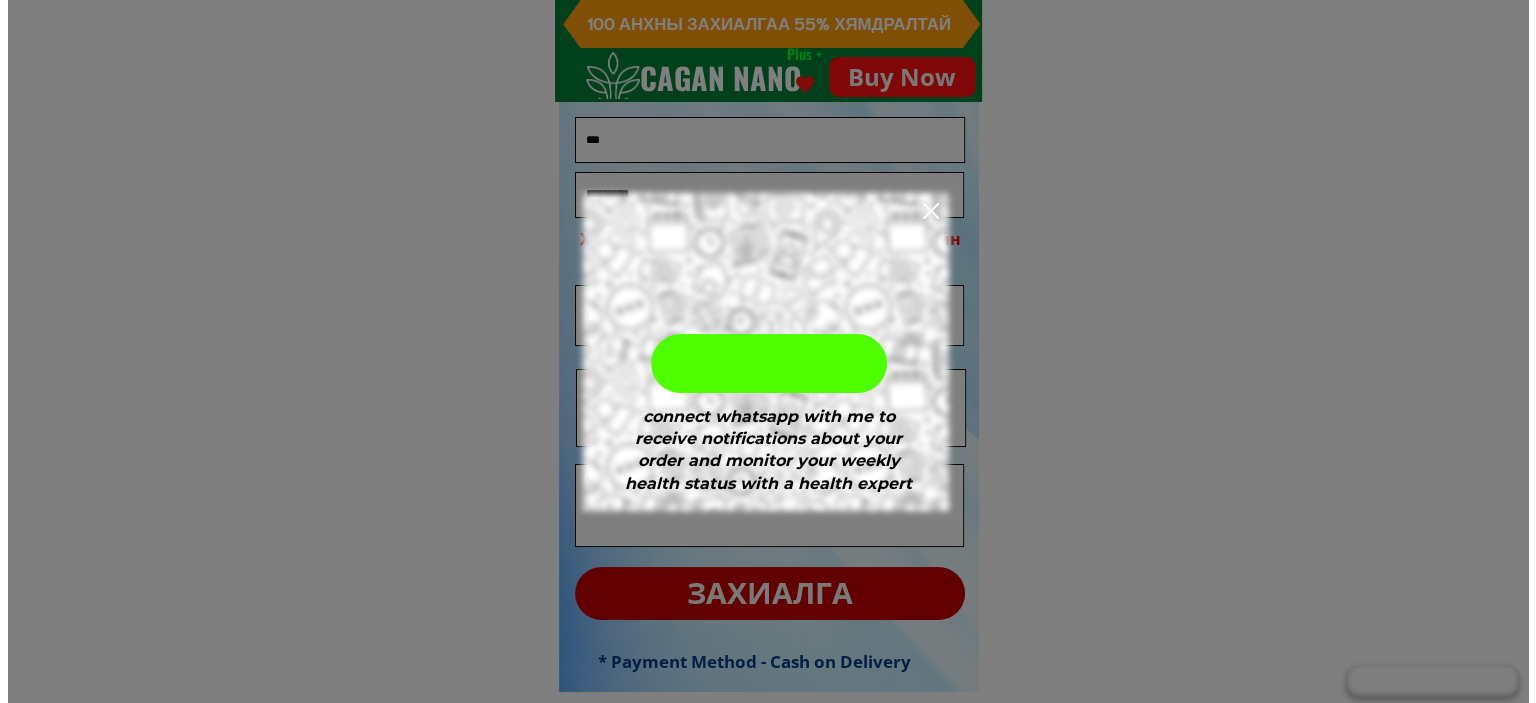 scroll, scrollTop: 0, scrollLeft: 0, axis: both 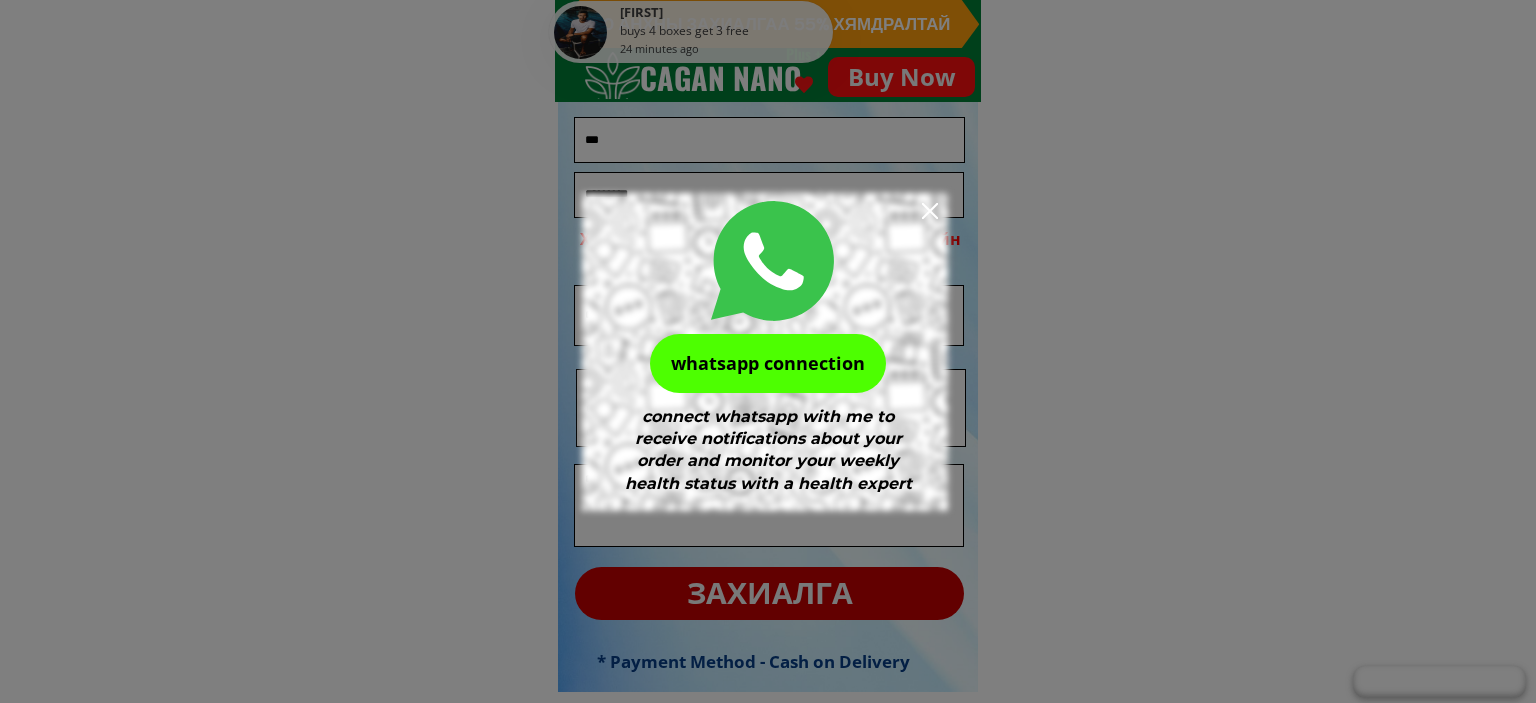 click on "whatsapp connection" at bounding box center [768, 363] 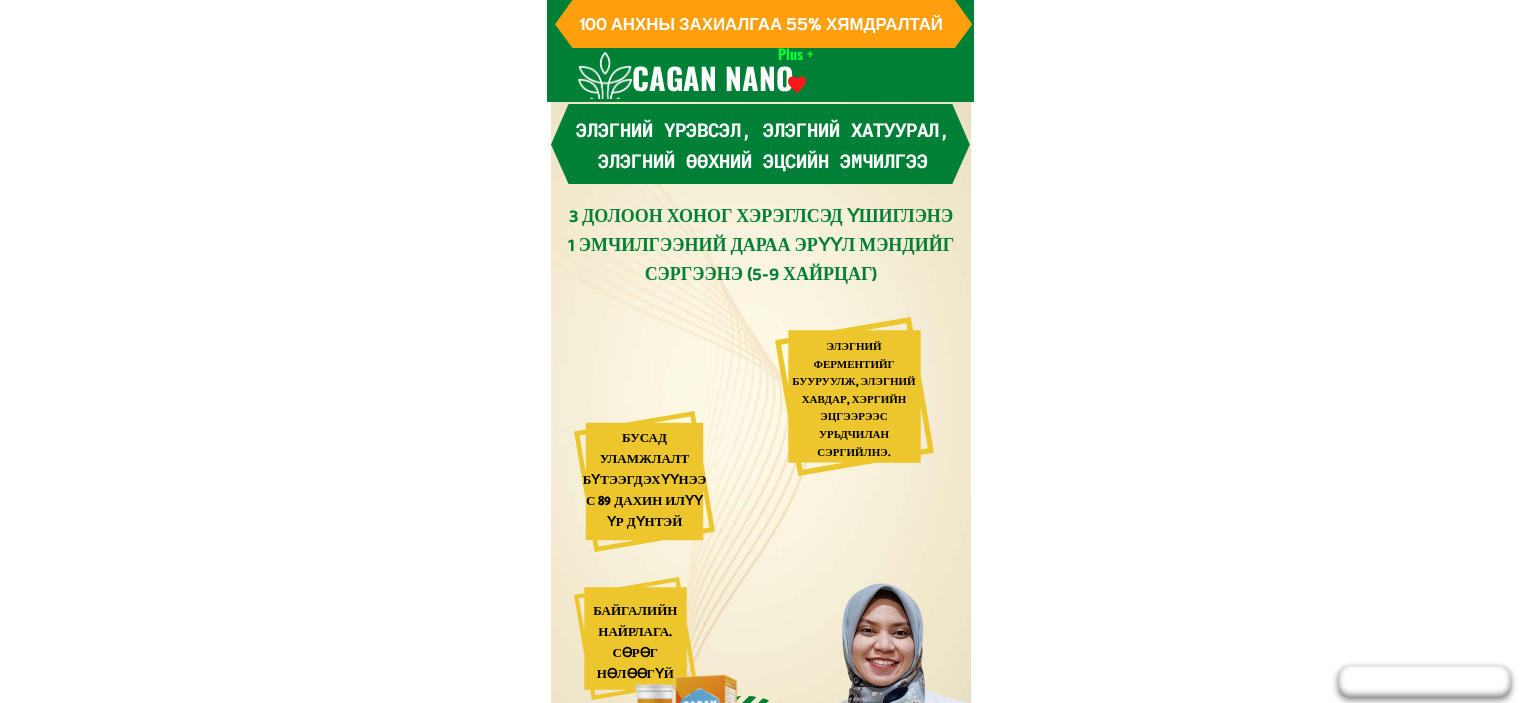 scroll, scrollTop: 400, scrollLeft: 0, axis: vertical 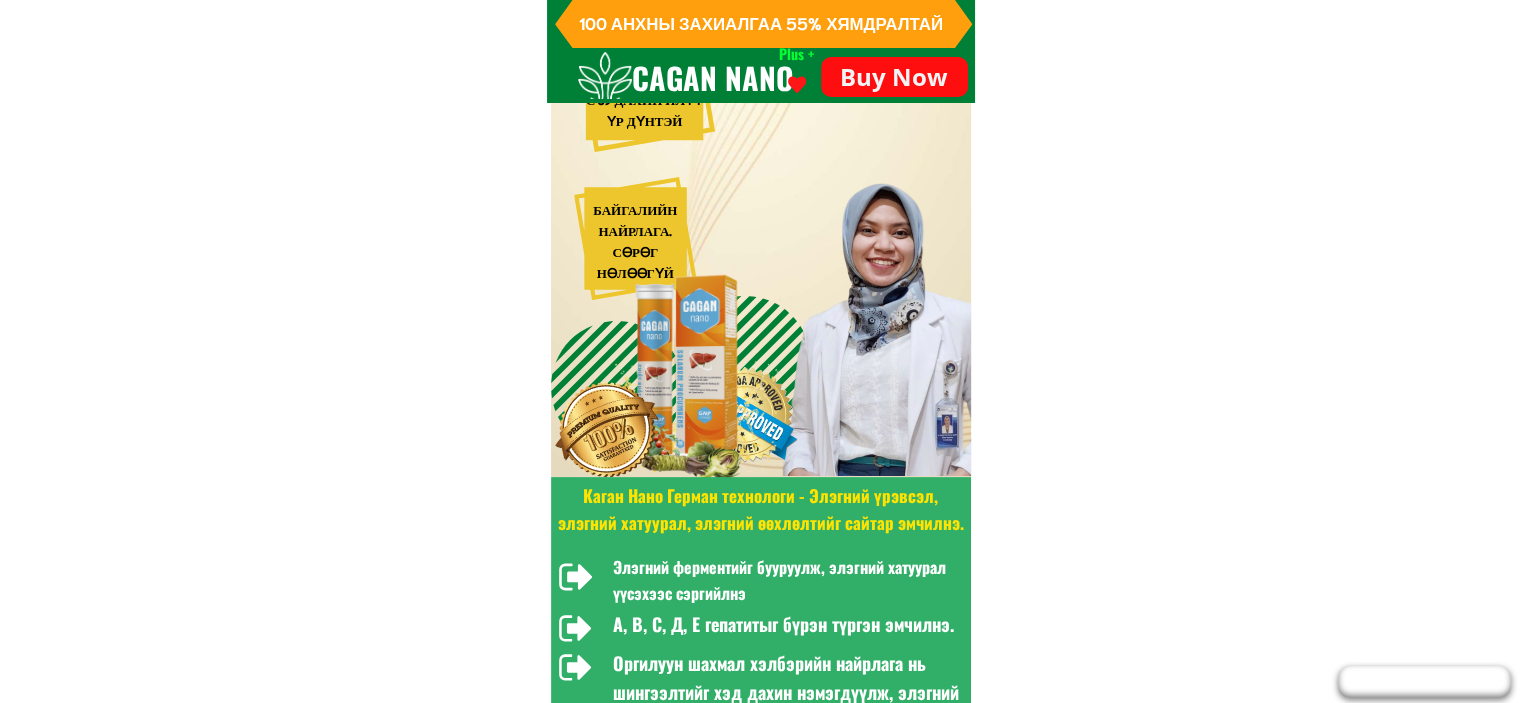 click on "Buy Now" at bounding box center (894, 77) 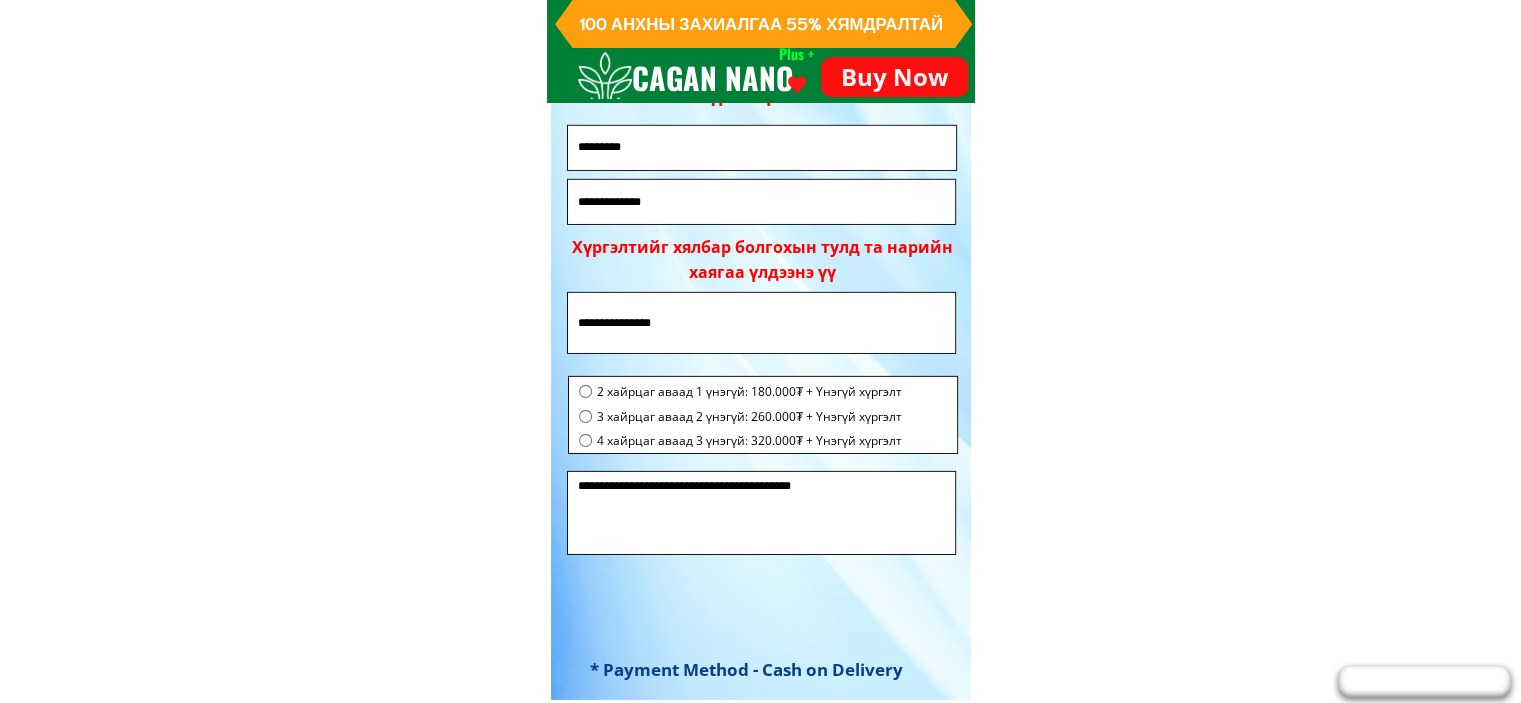 scroll, scrollTop: 13792, scrollLeft: 0, axis: vertical 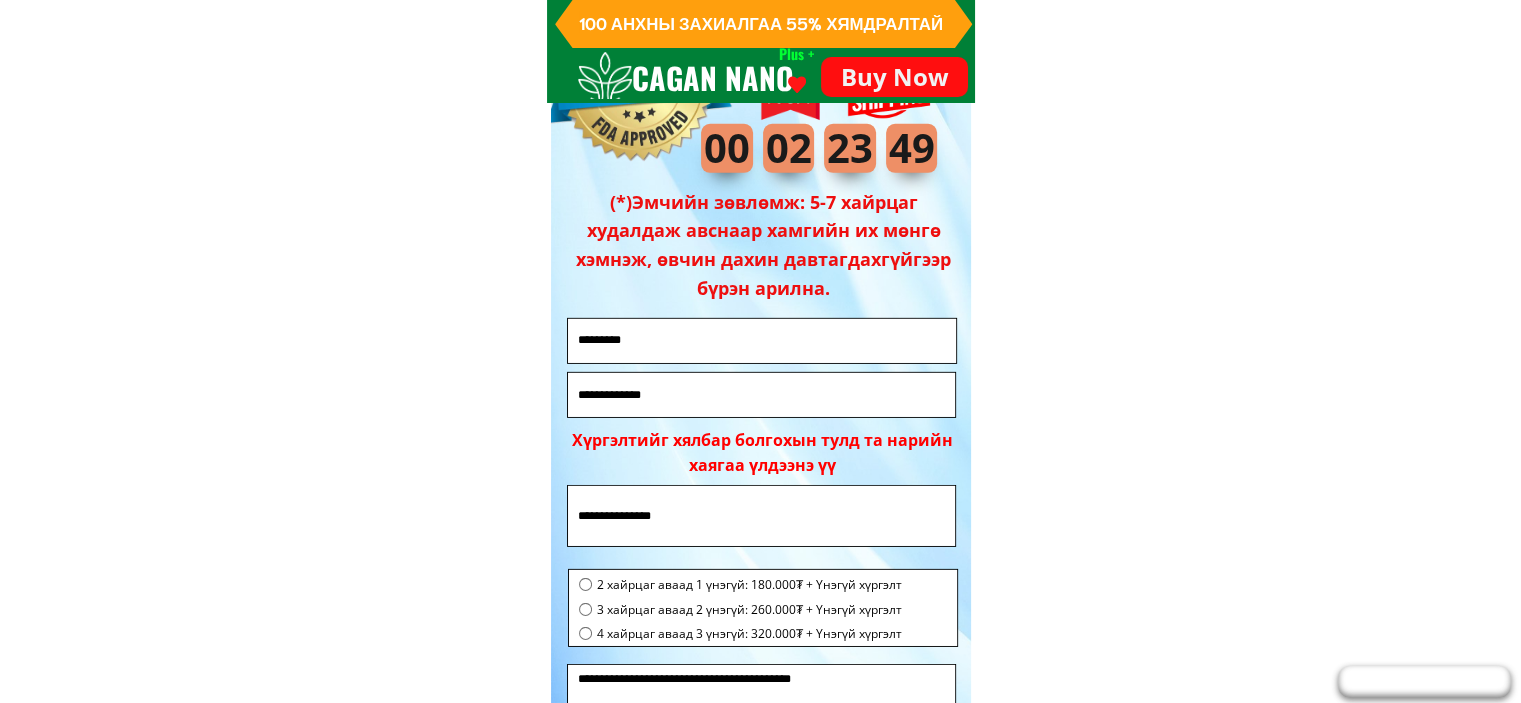 drag, startPoint x: 711, startPoint y: 344, endPoint x: 470, endPoint y: 344, distance: 241 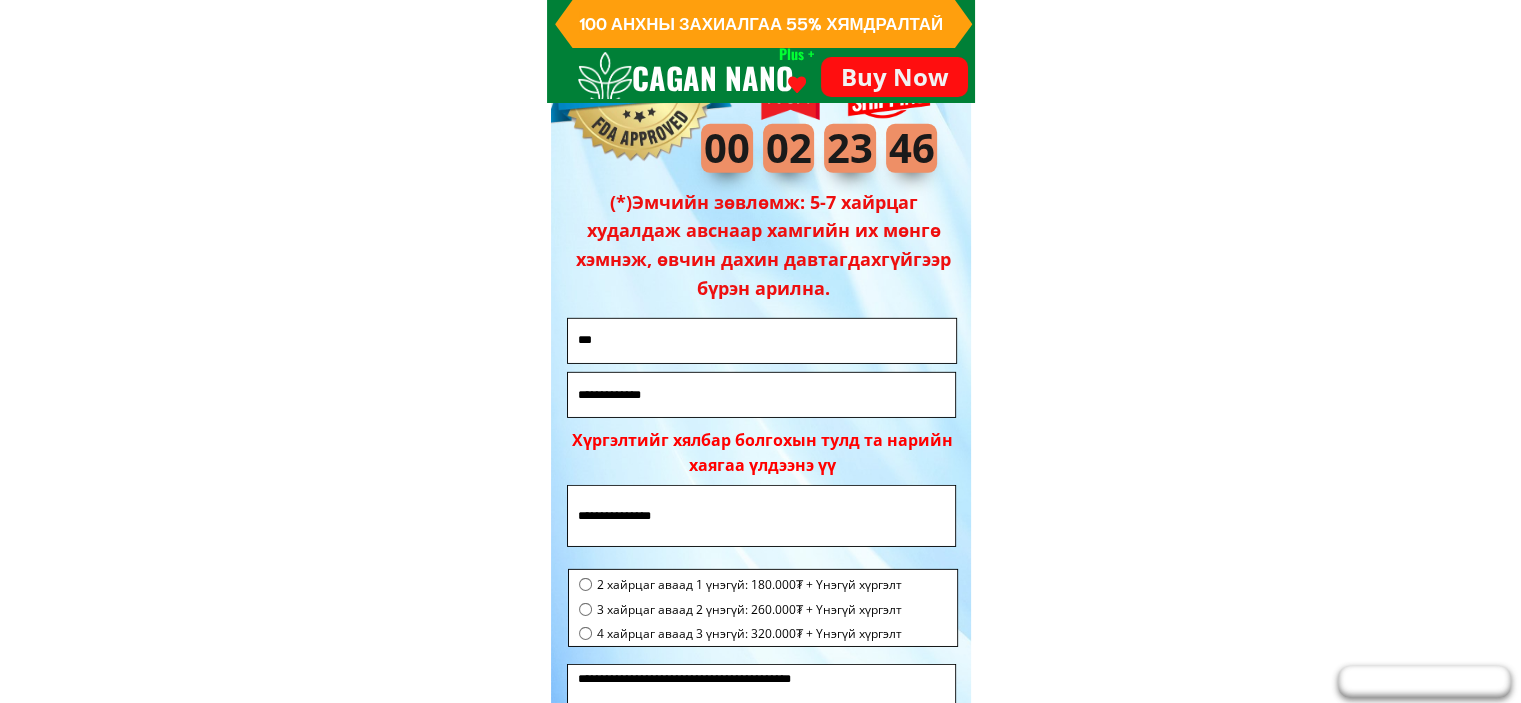 type on "***" 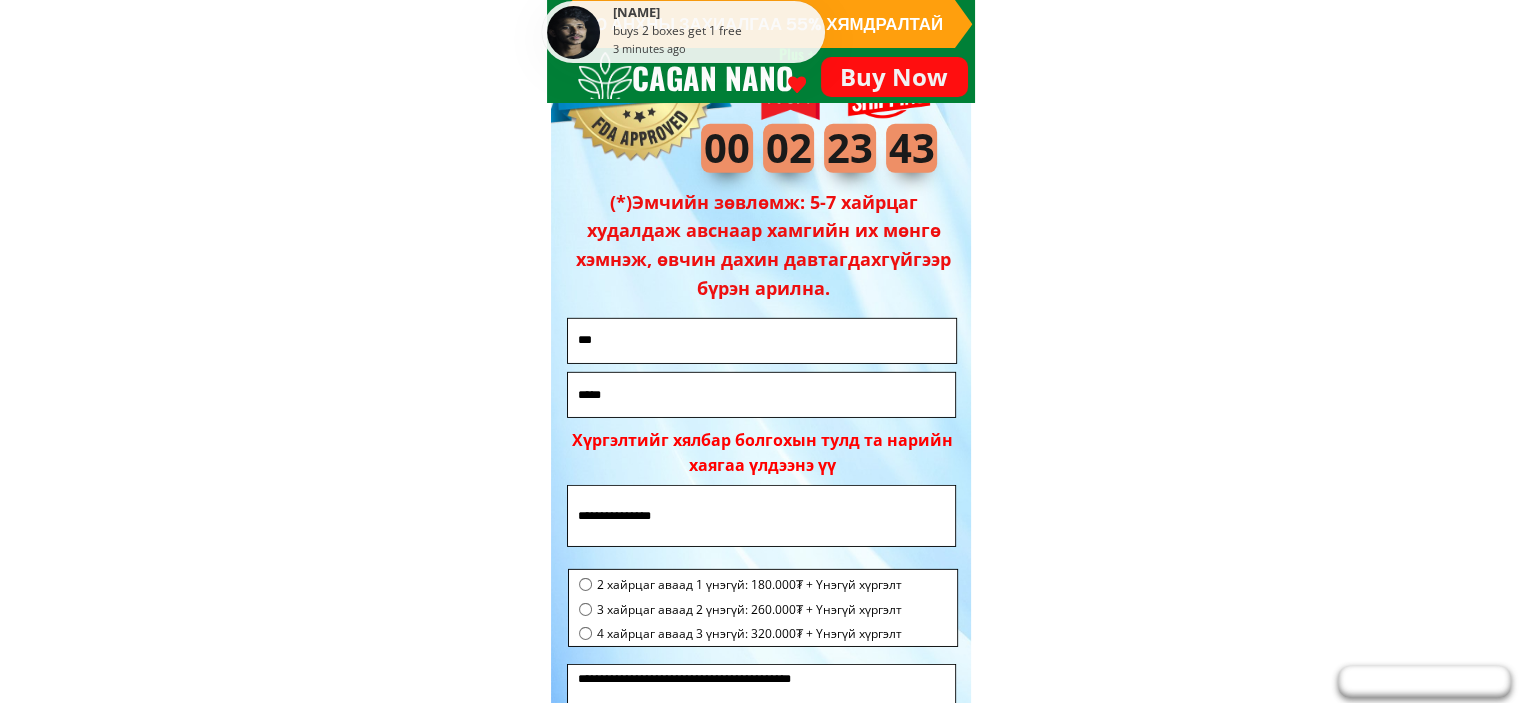 type on "*****" 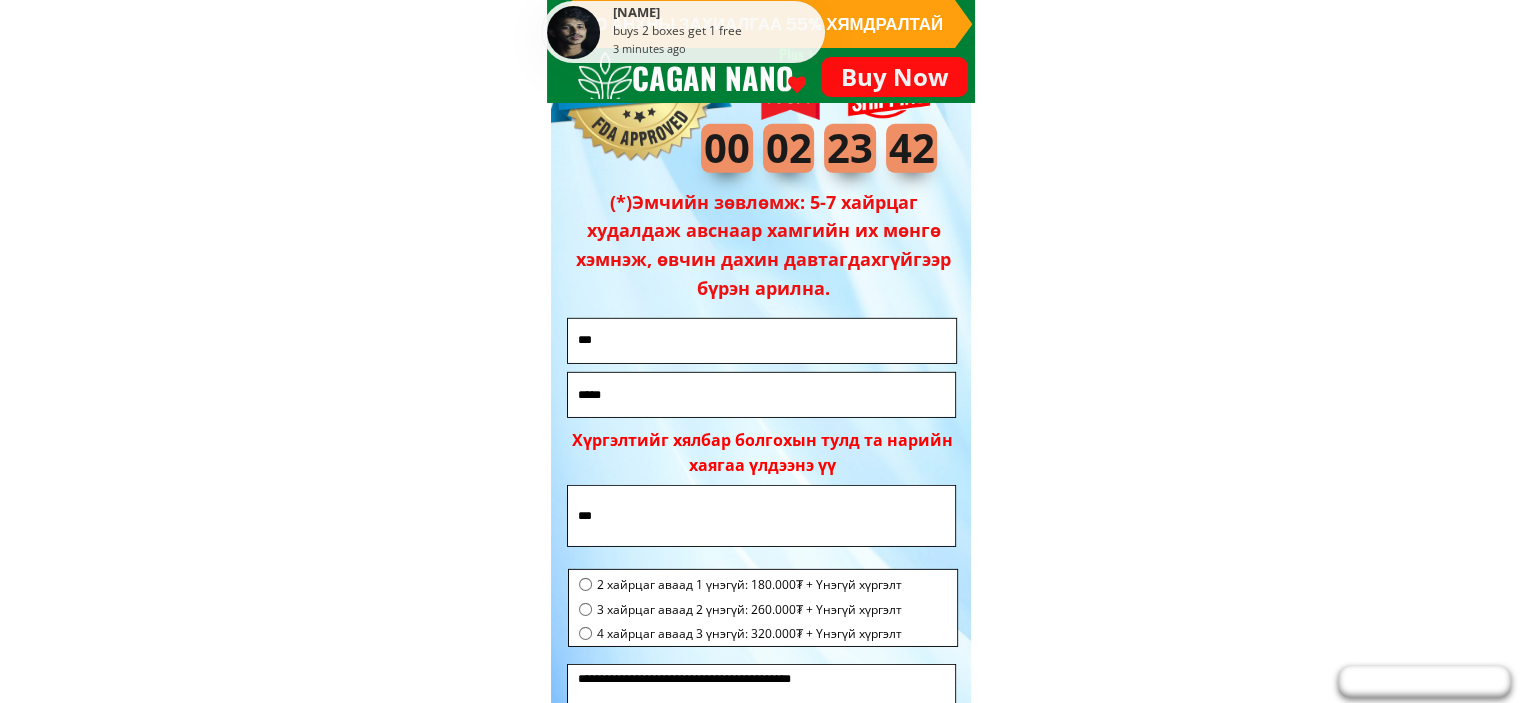 type on "**" 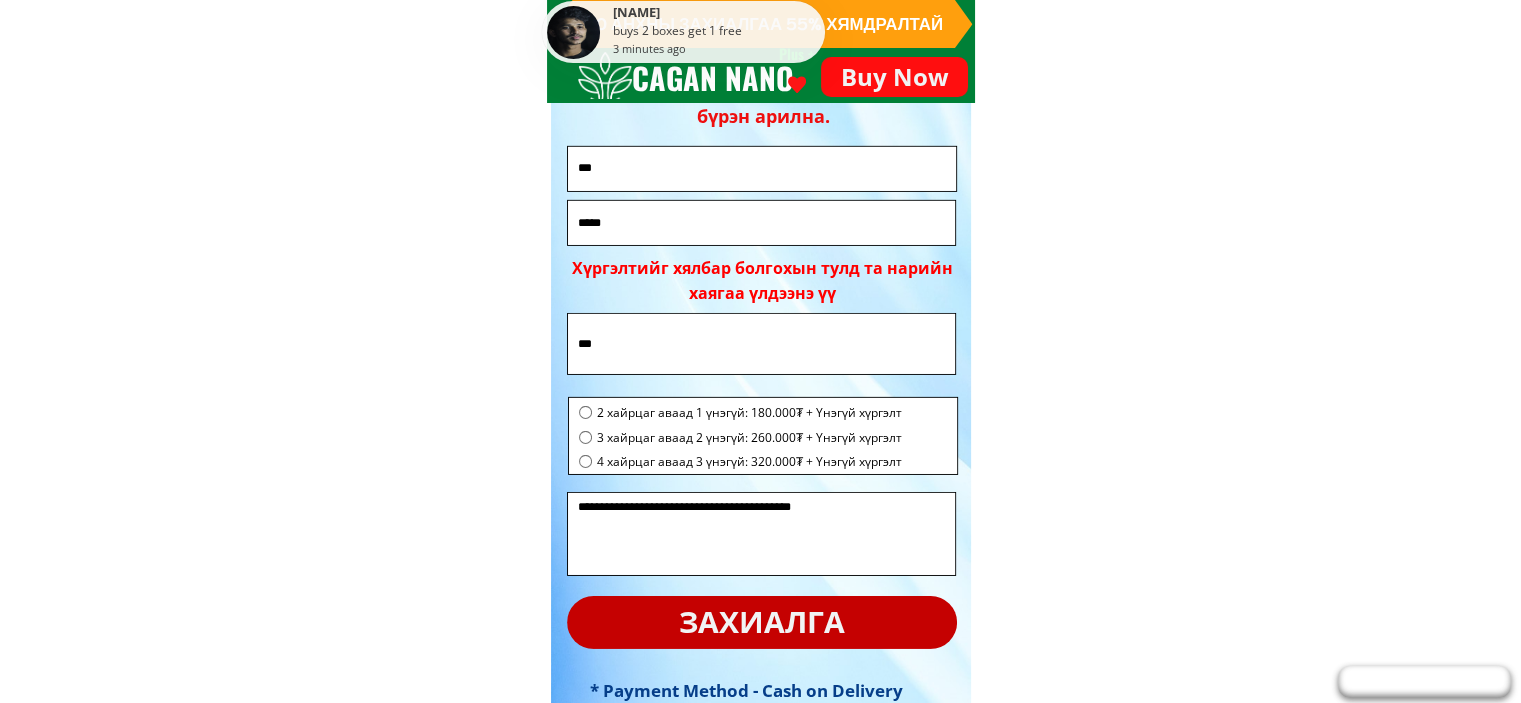 scroll, scrollTop: 14192, scrollLeft: 0, axis: vertical 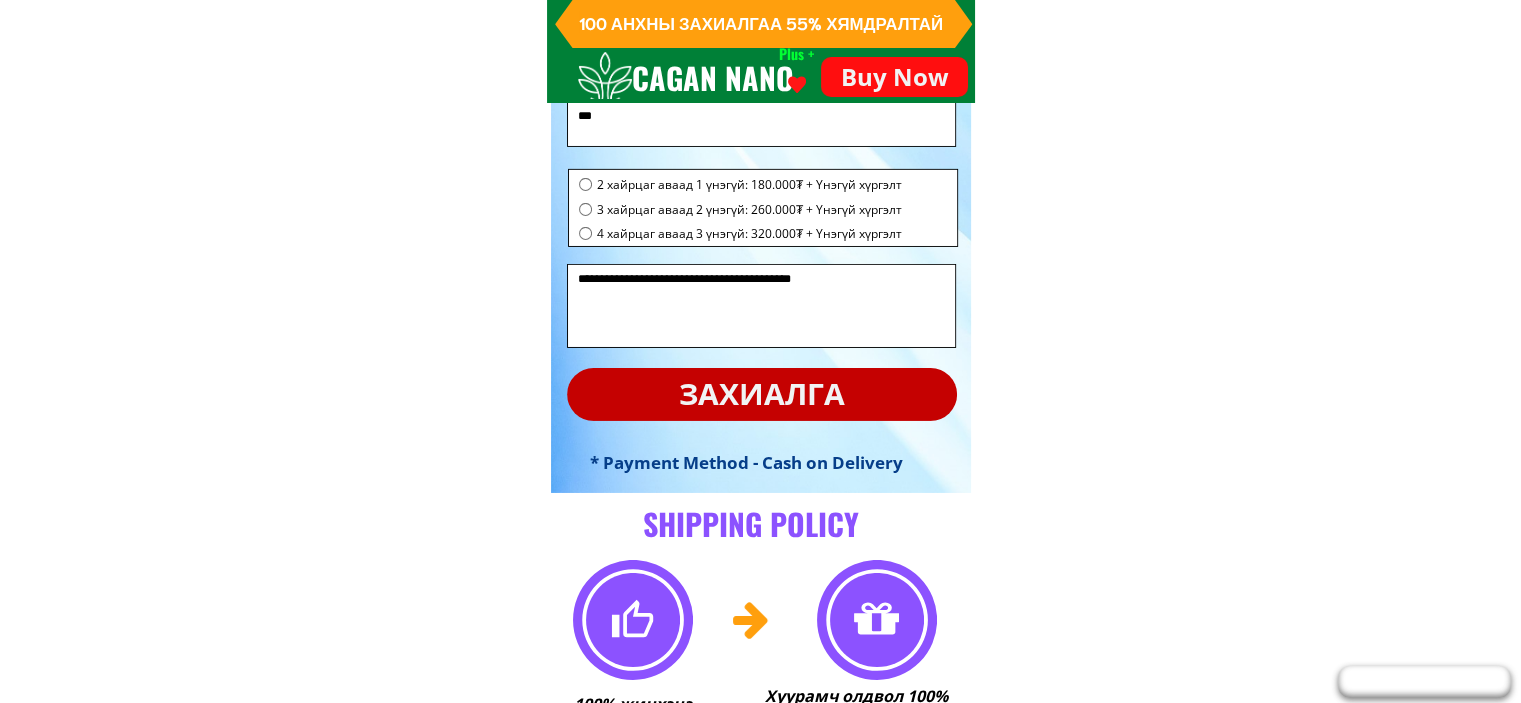 click on "захиалга" at bounding box center [762, 394] 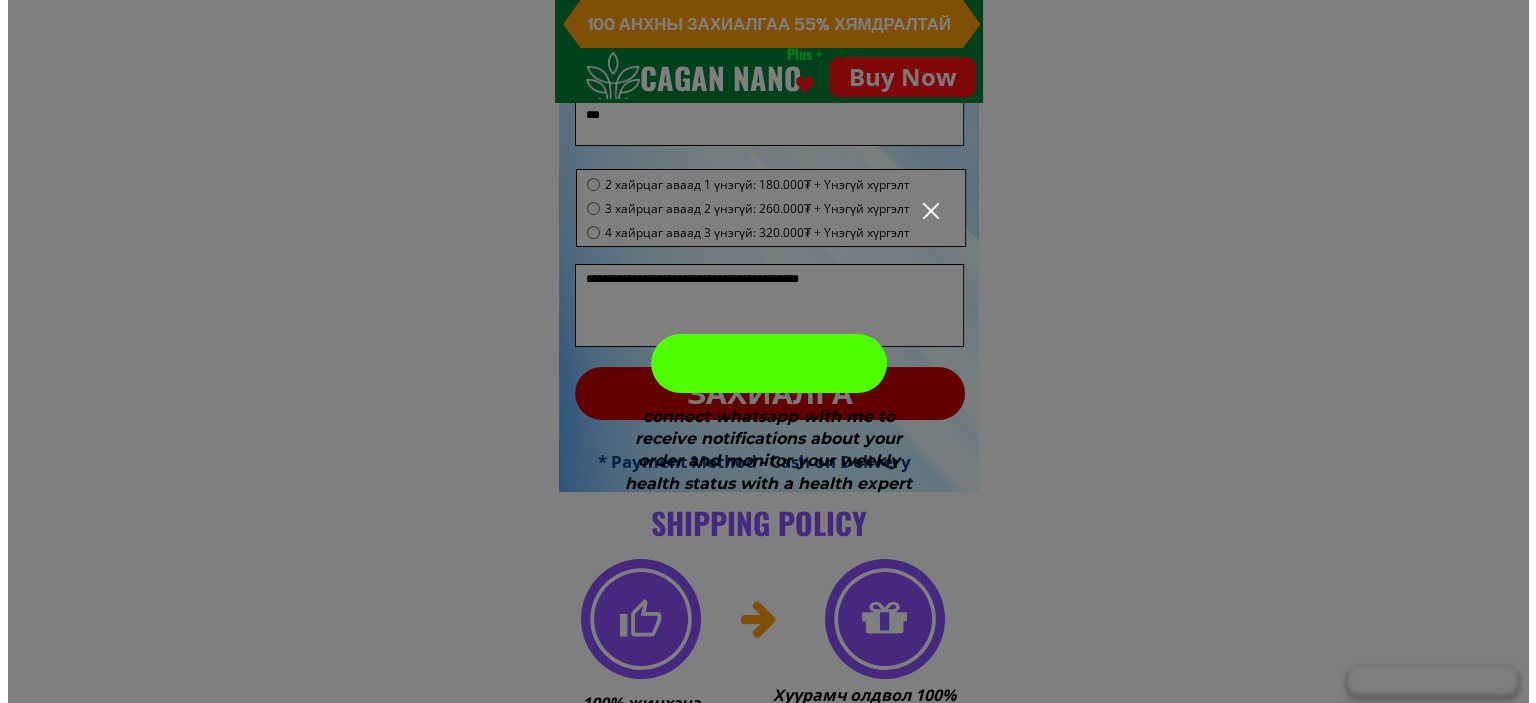scroll, scrollTop: 0, scrollLeft: 0, axis: both 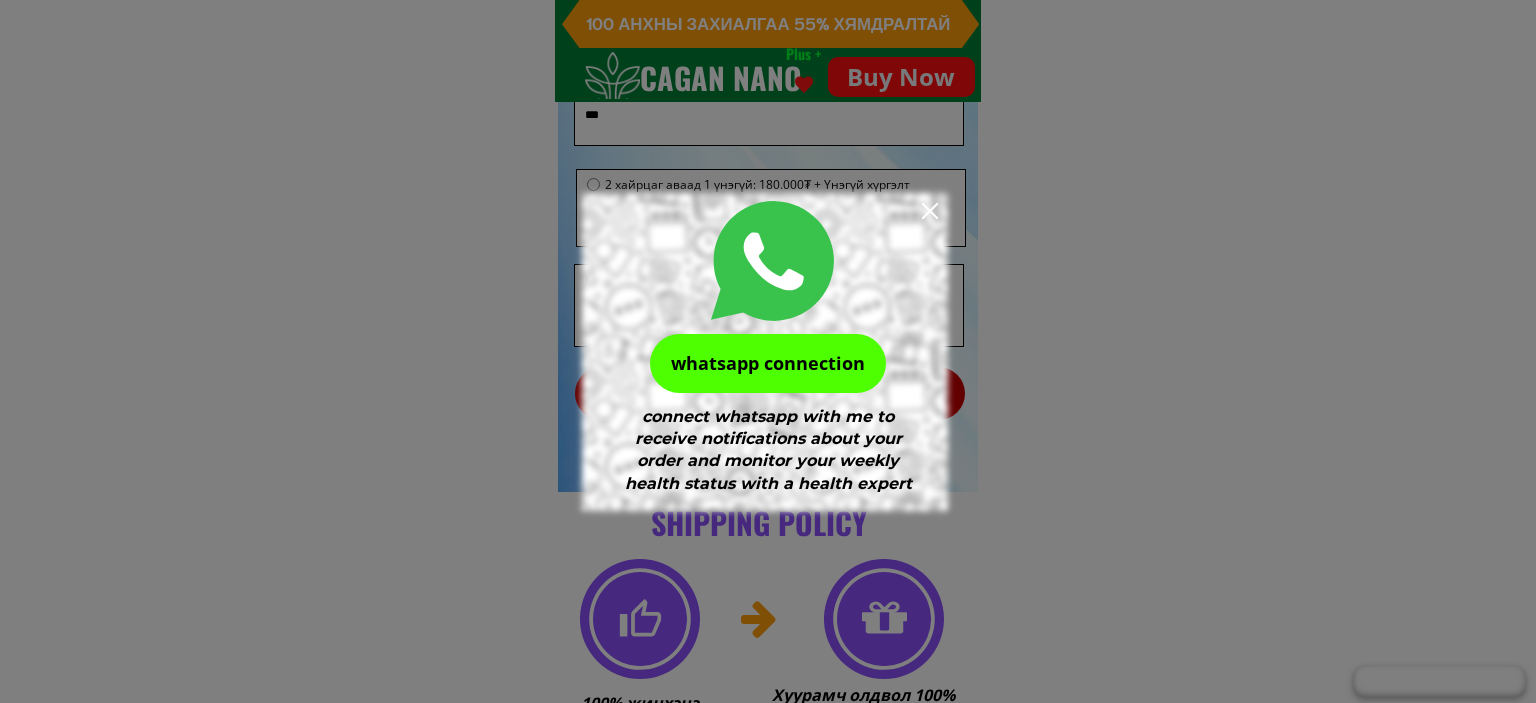 click on "whatsapp connection" at bounding box center (768, 363) 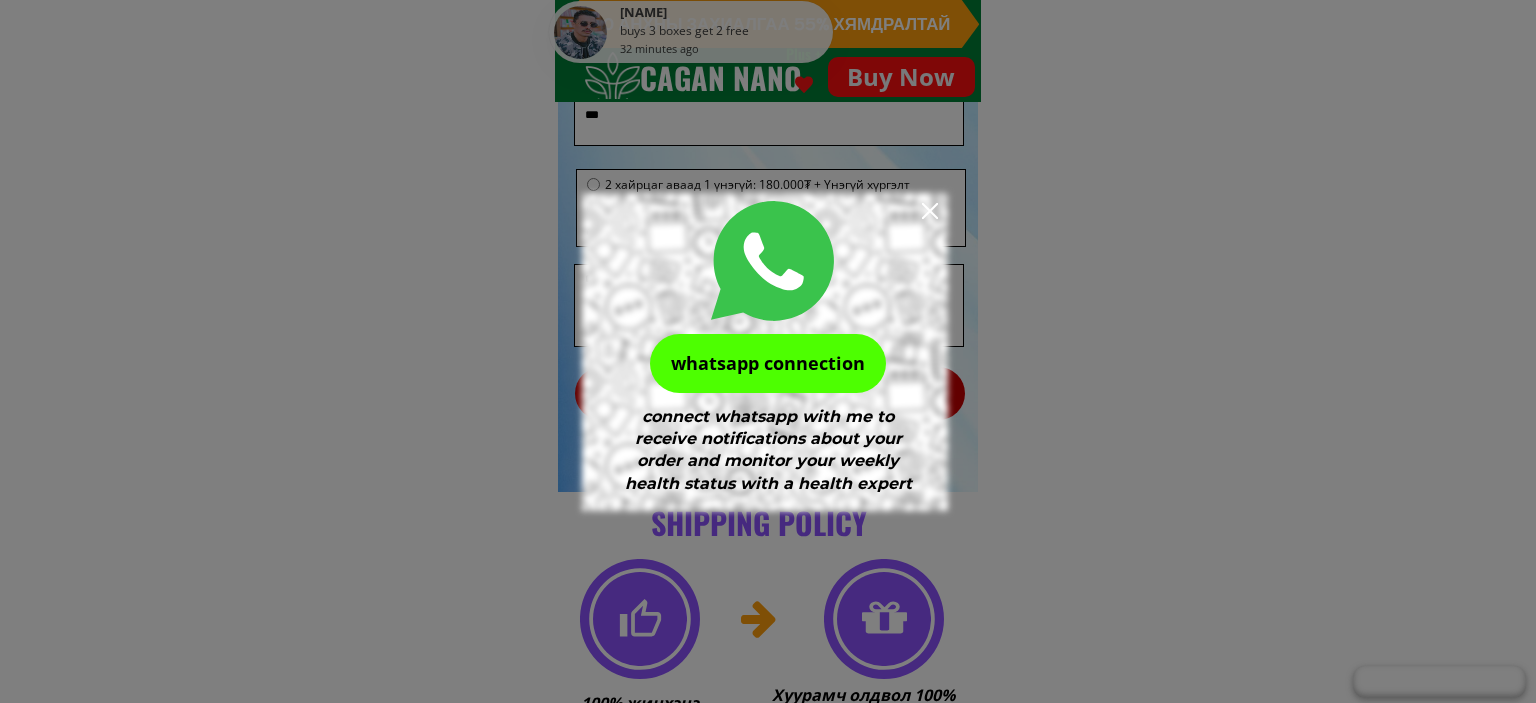 click at bounding box center (930, 211) 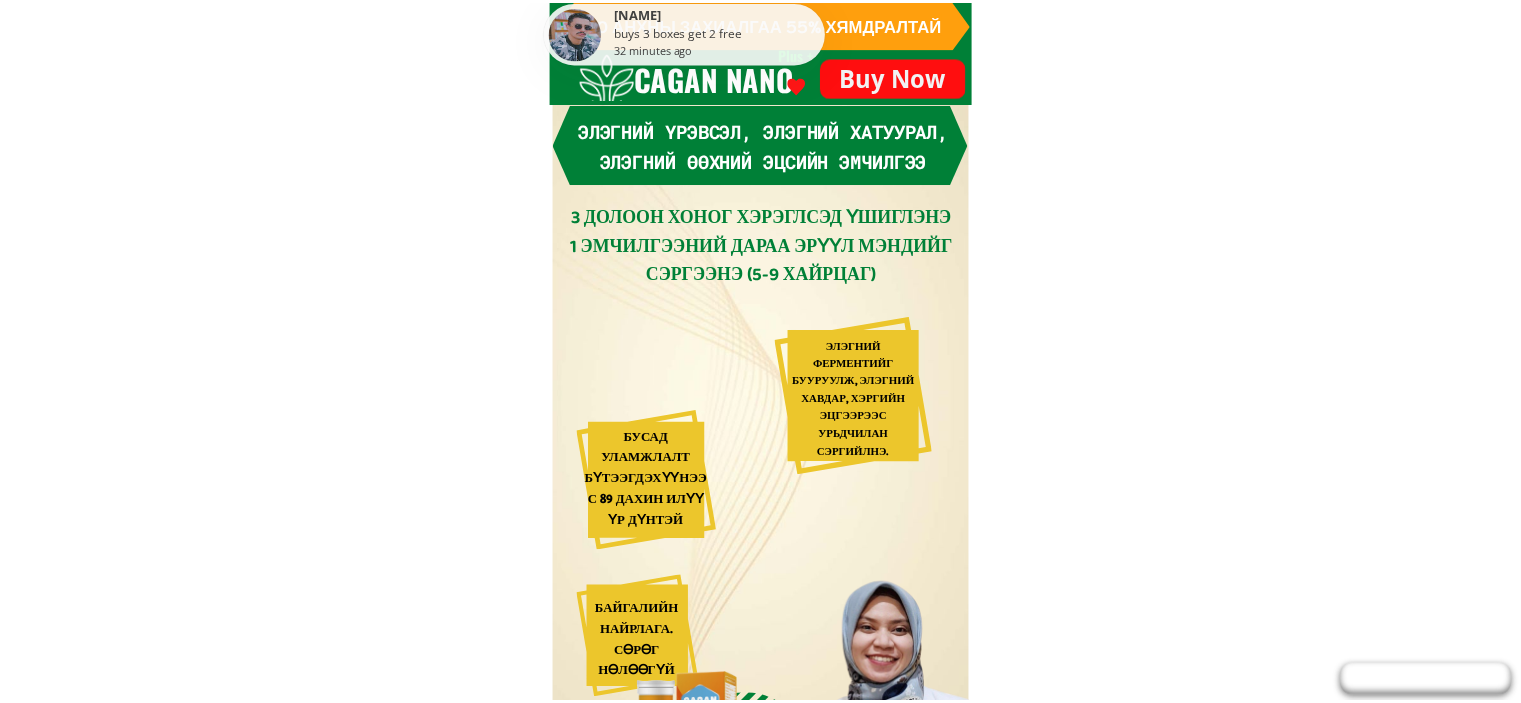 scroll, scrollTop: 14192, scrollLeft: 0, axis: vertical 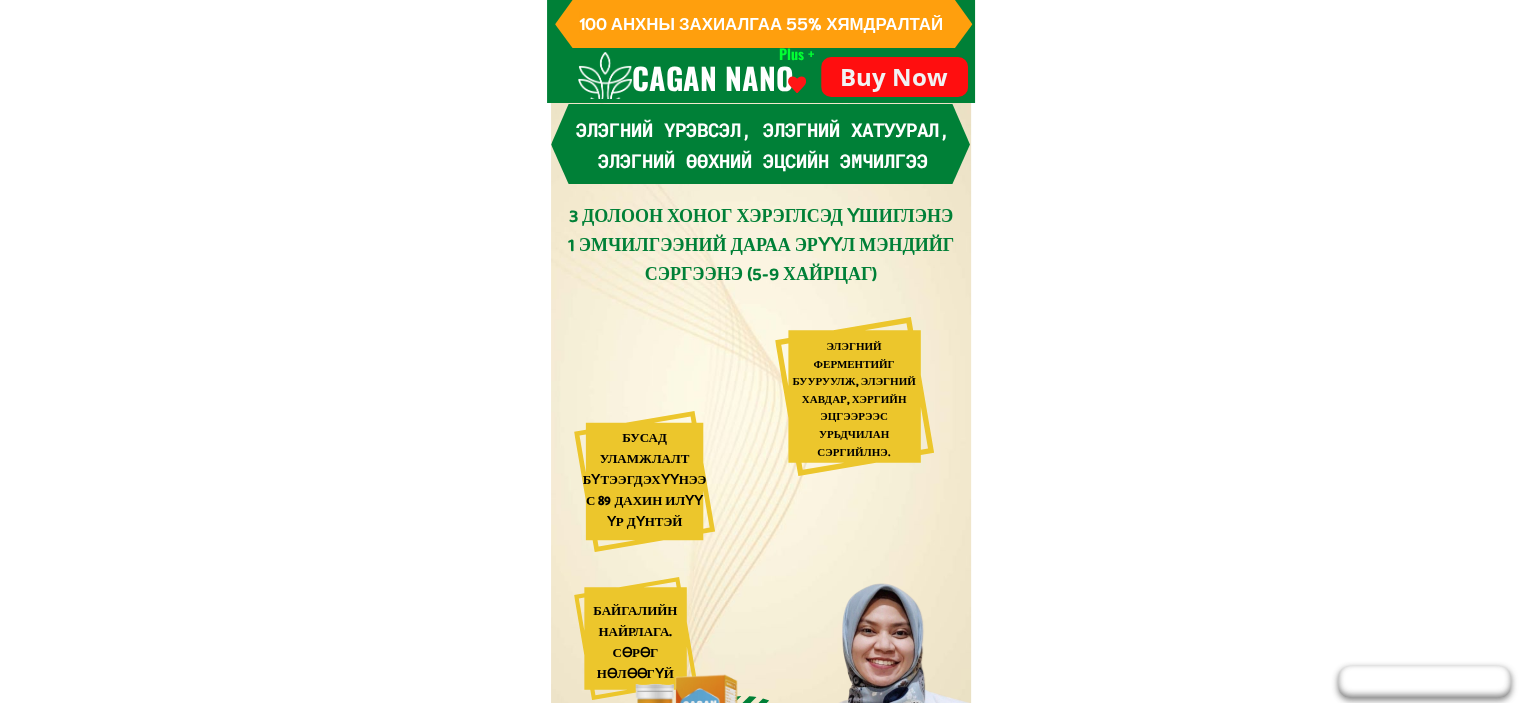 click on "Buy Now" at bounding box center (894, 77) 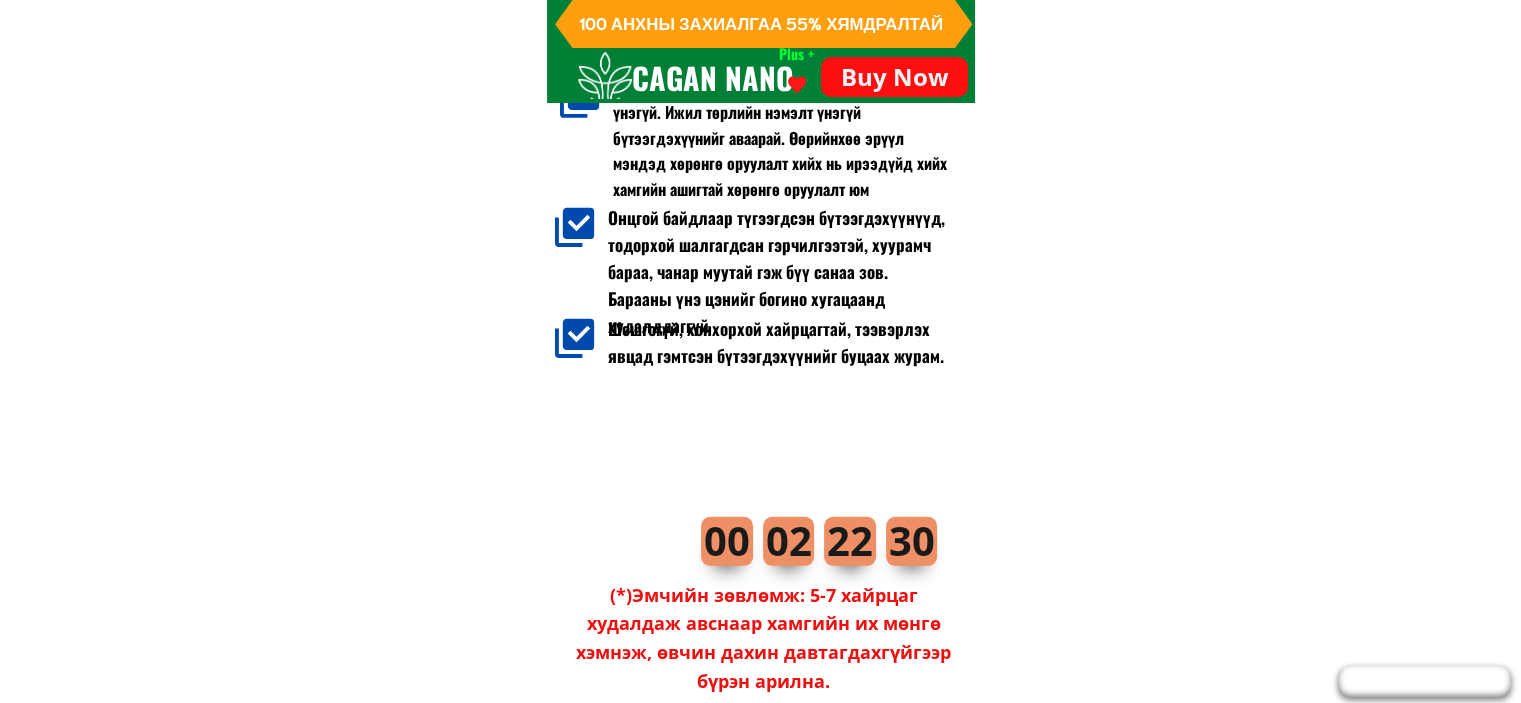 scroll, scrollTop: 13792, scrollLeft: 0, axis: vertical 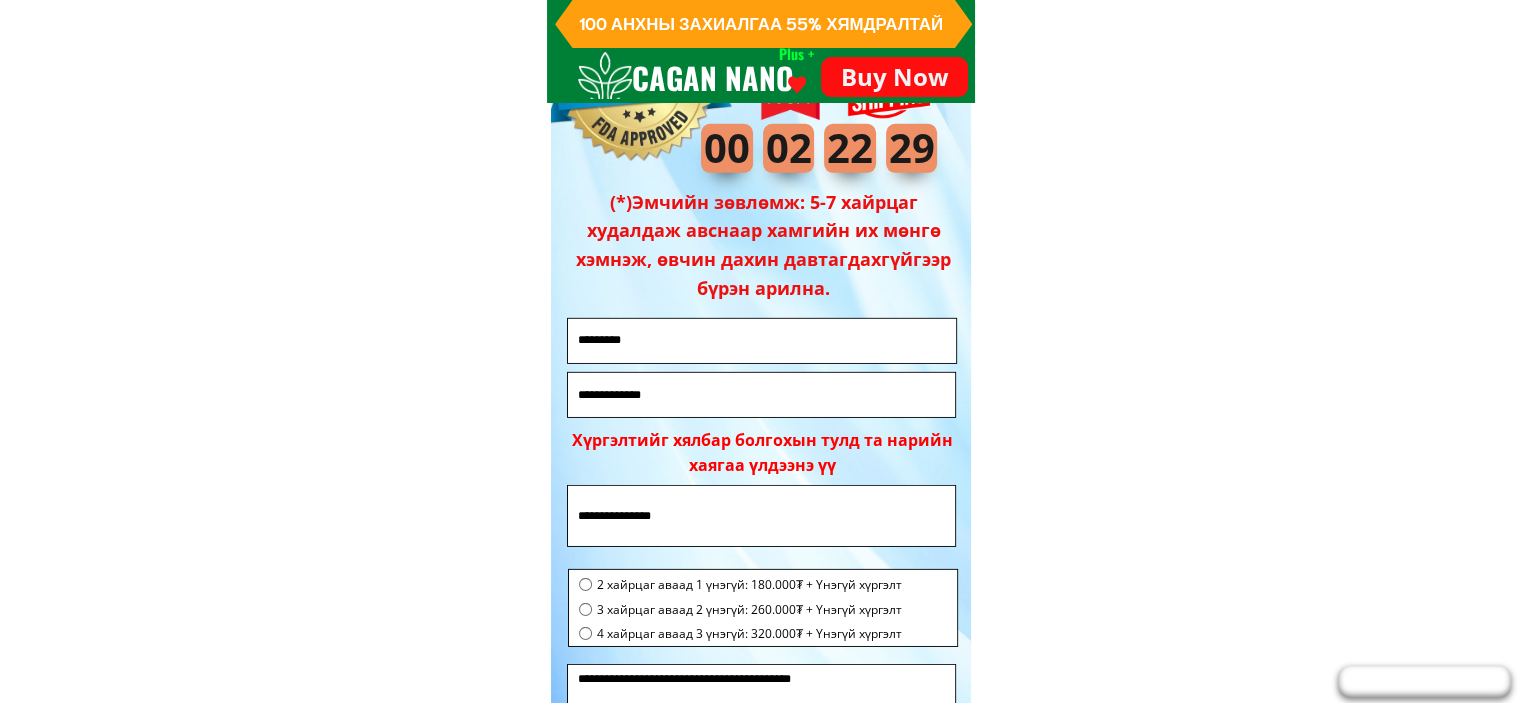 click at bounding box center (762, 341) 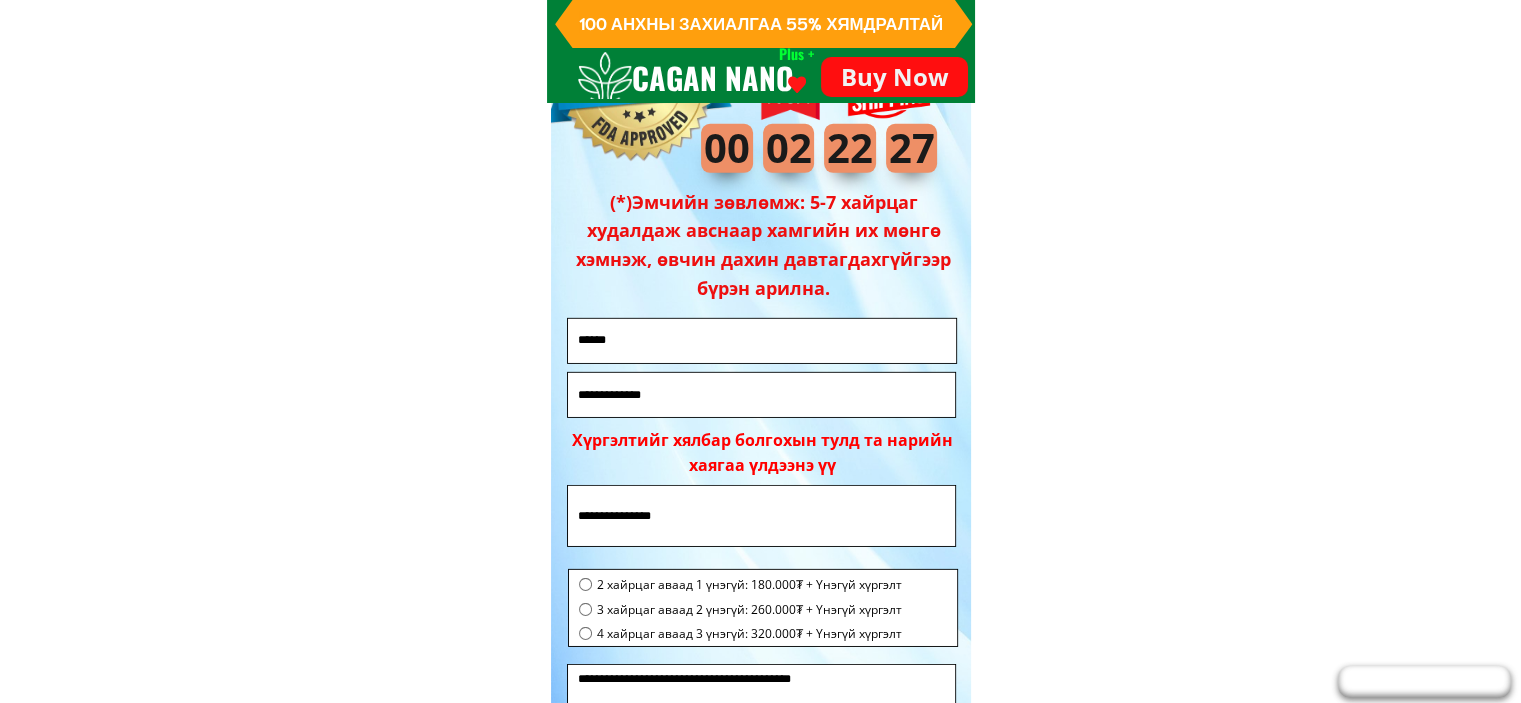 type on "******" 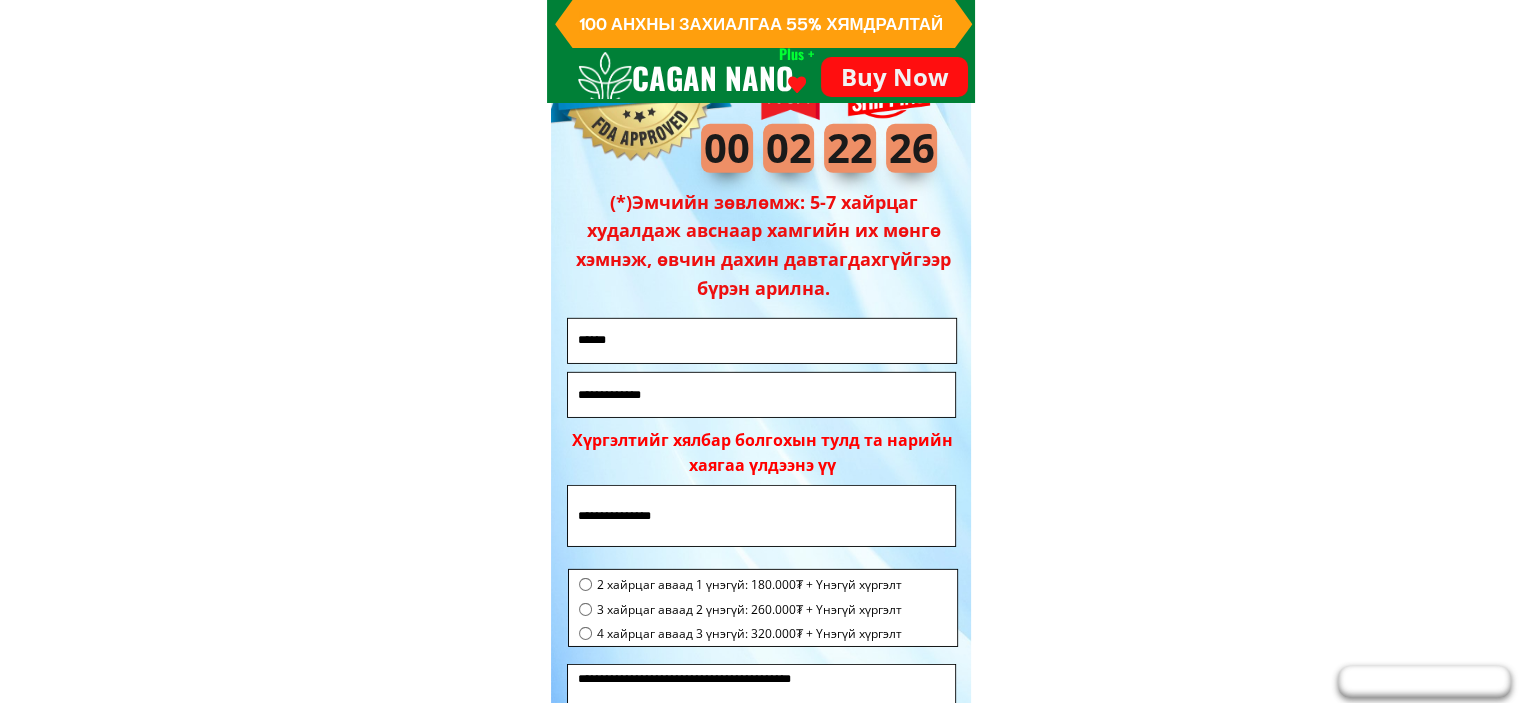 click at bounding box center [762, 395] 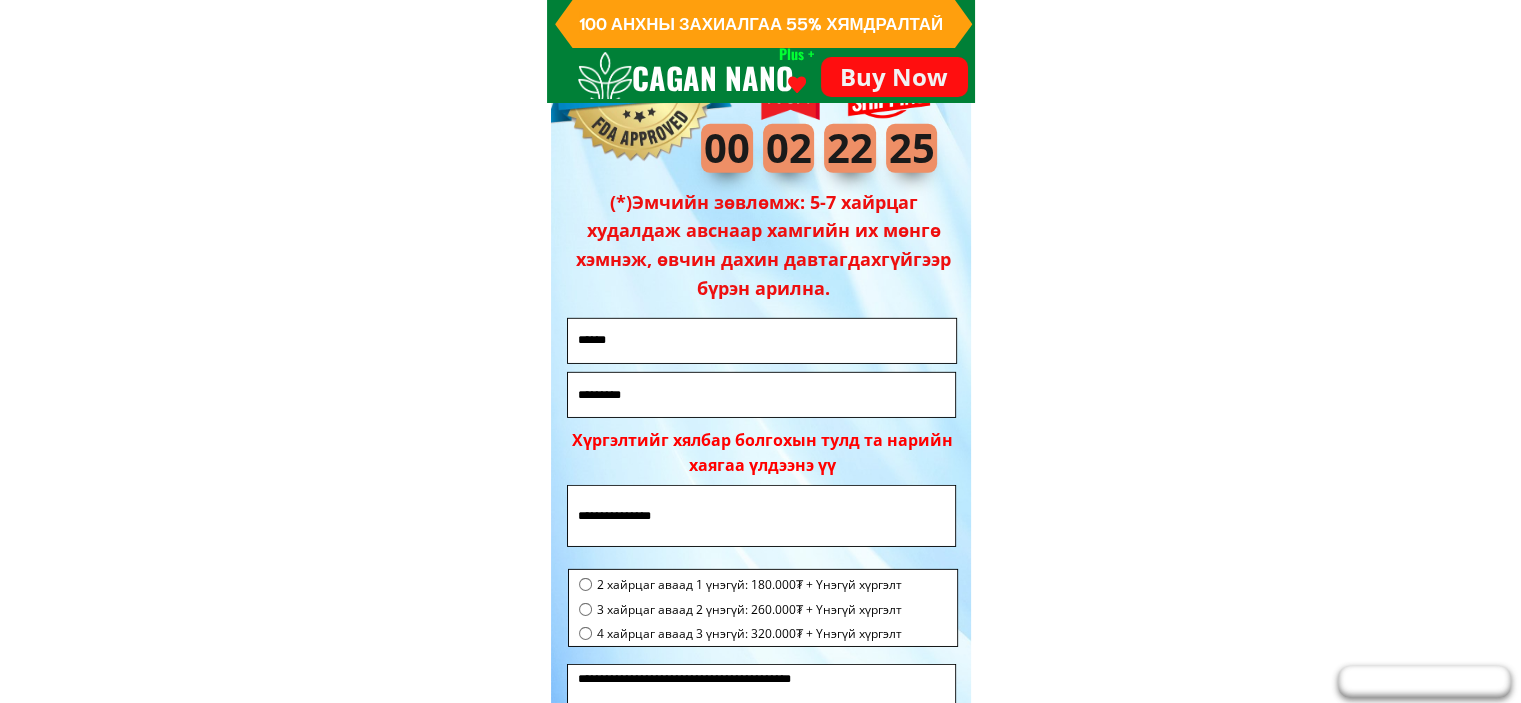 type on "*********" 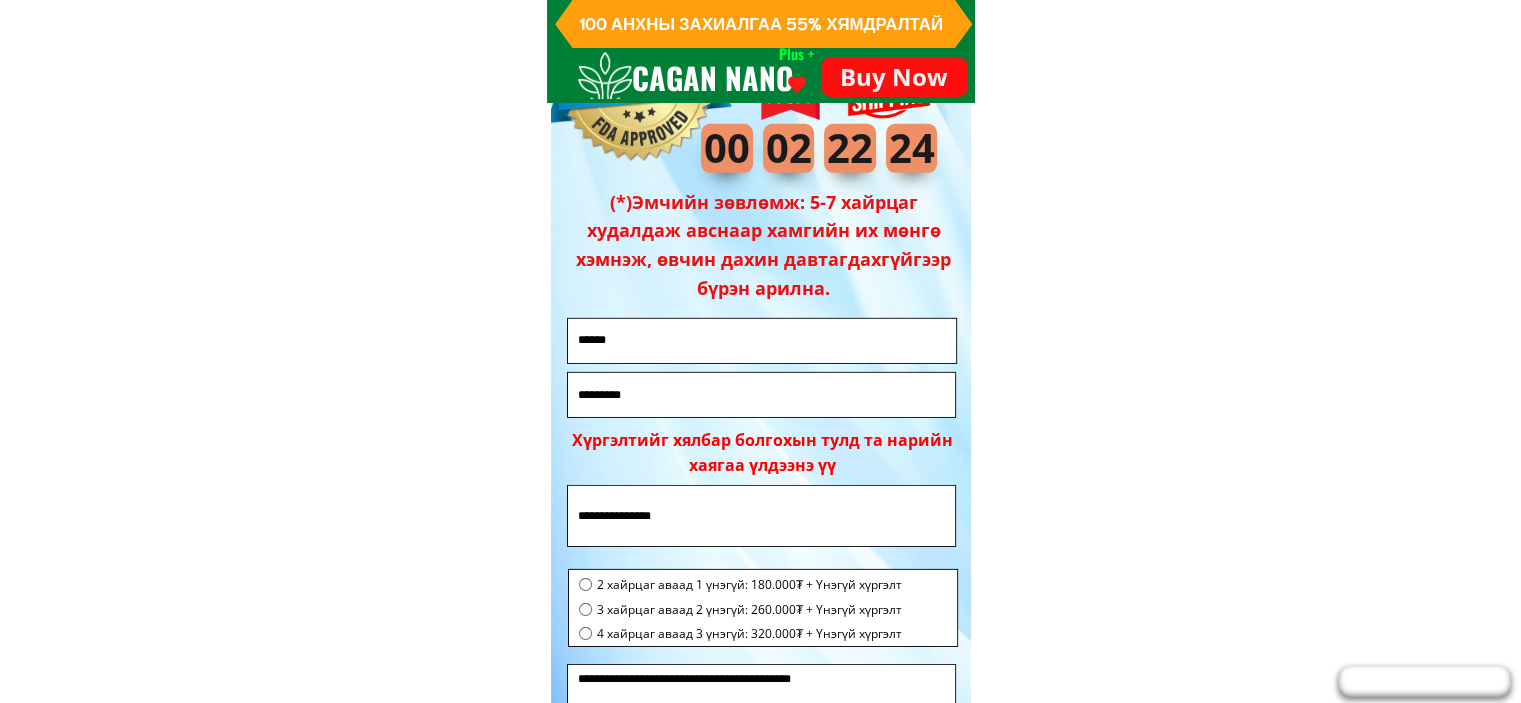 click at bounding box center [762, 515] 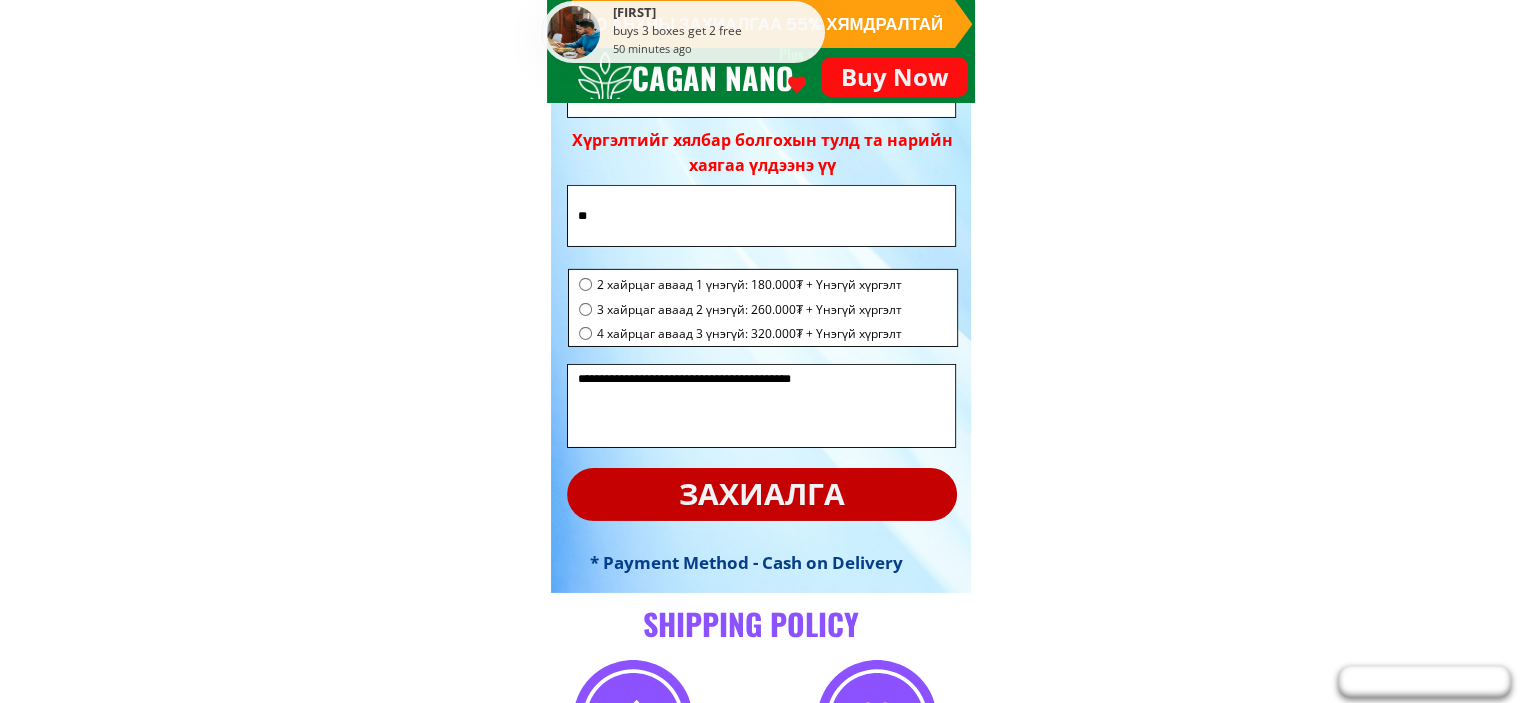 scroll, scrollTop: 14092, scrollLeft: 0, axis: vertical 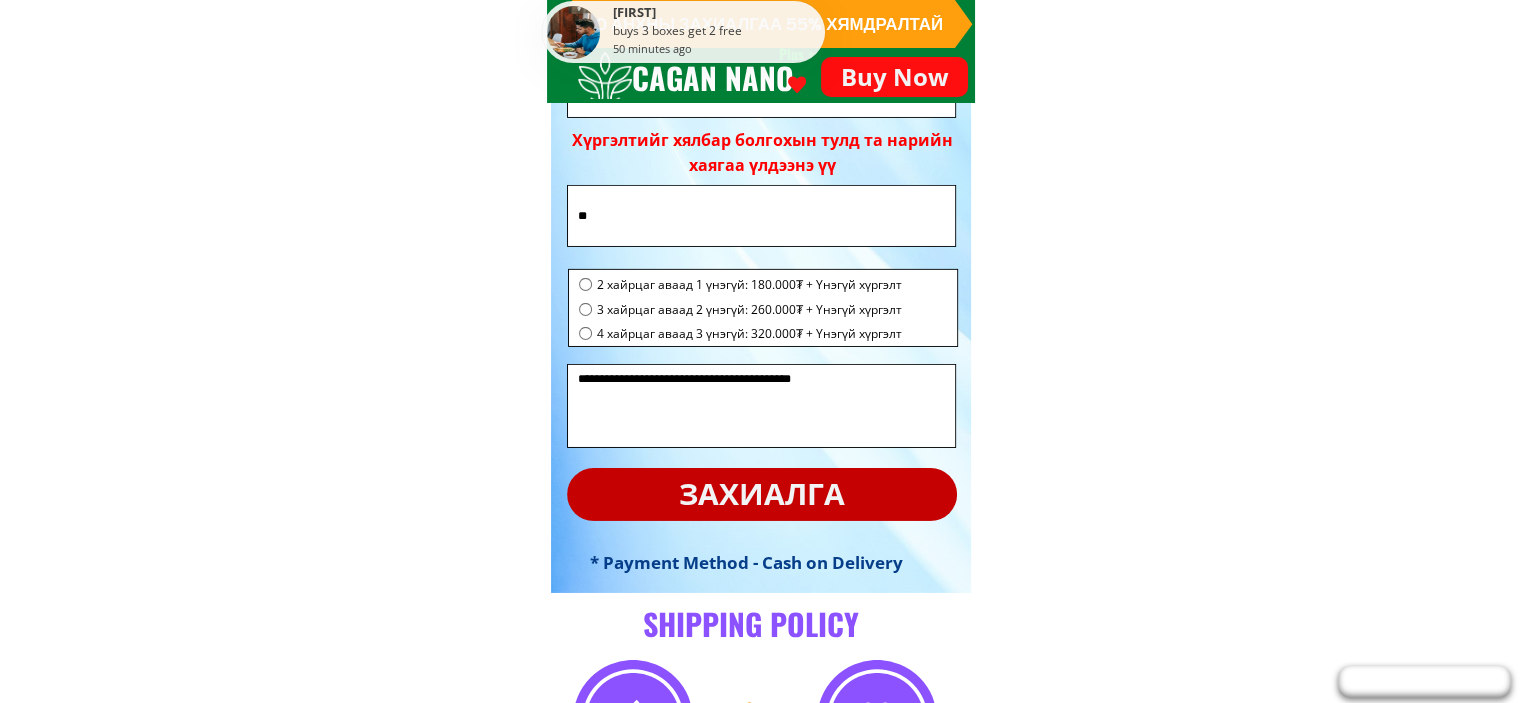 click on "захиалга" at bounding box center [762, 494] 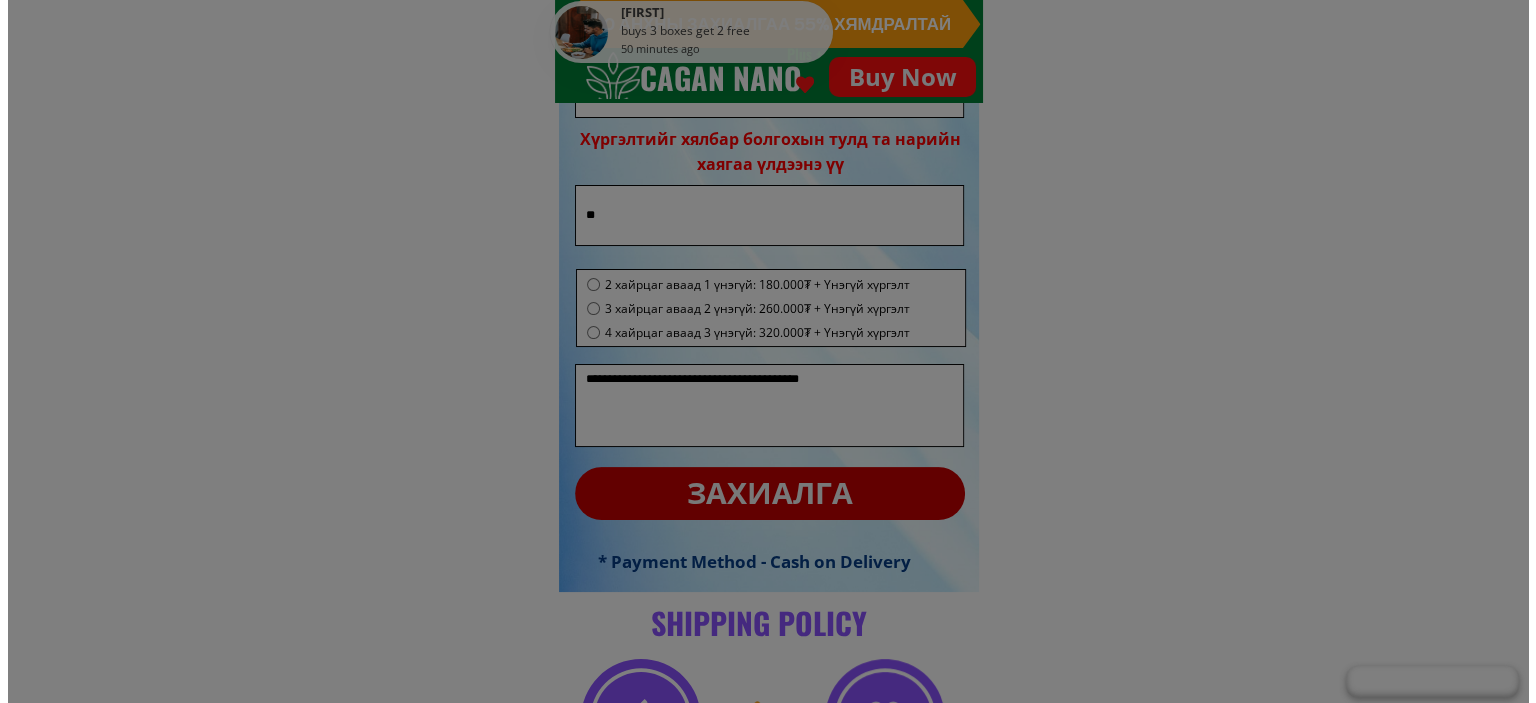 scroll, scrollTop: 0, scrollLeft: 0, axis: both 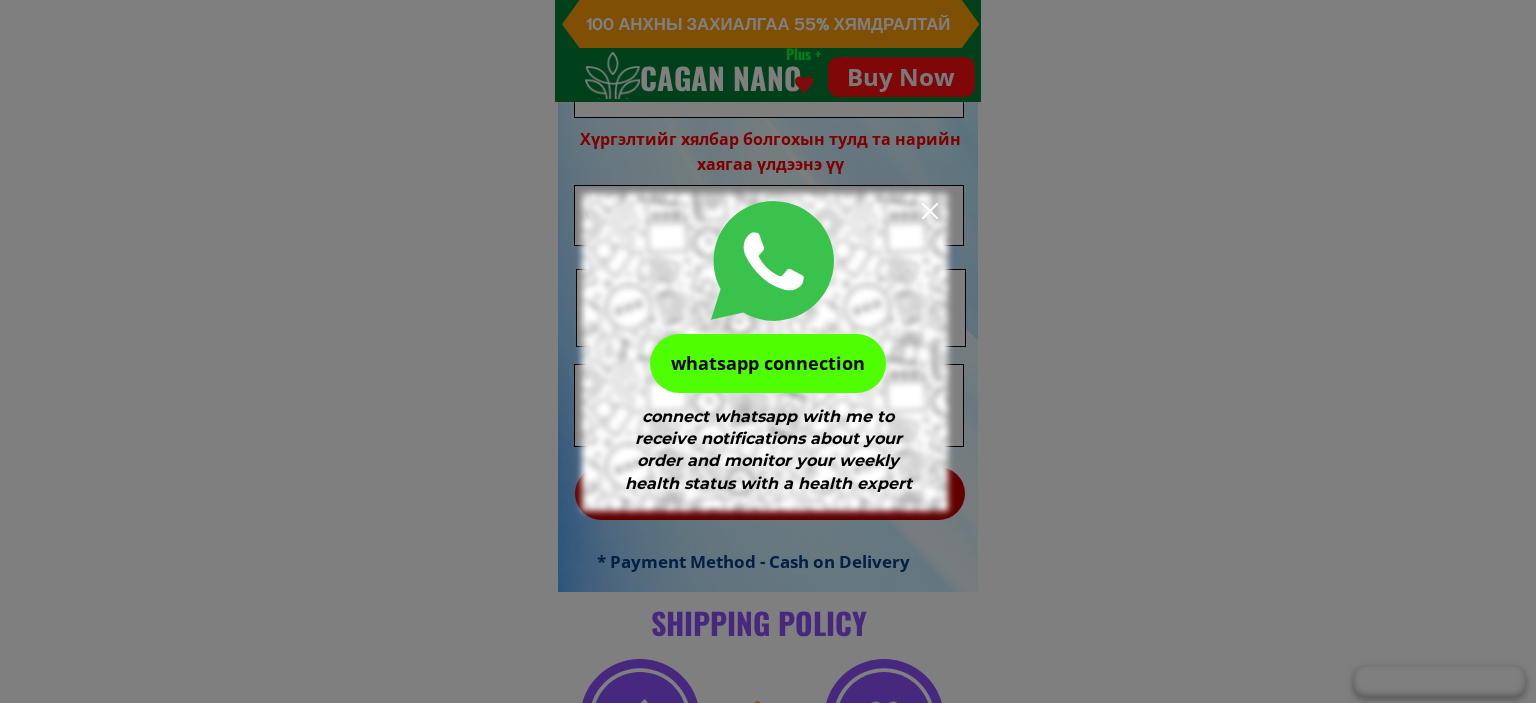 click on "whatsapp connection" at bounding box center (768, 363) 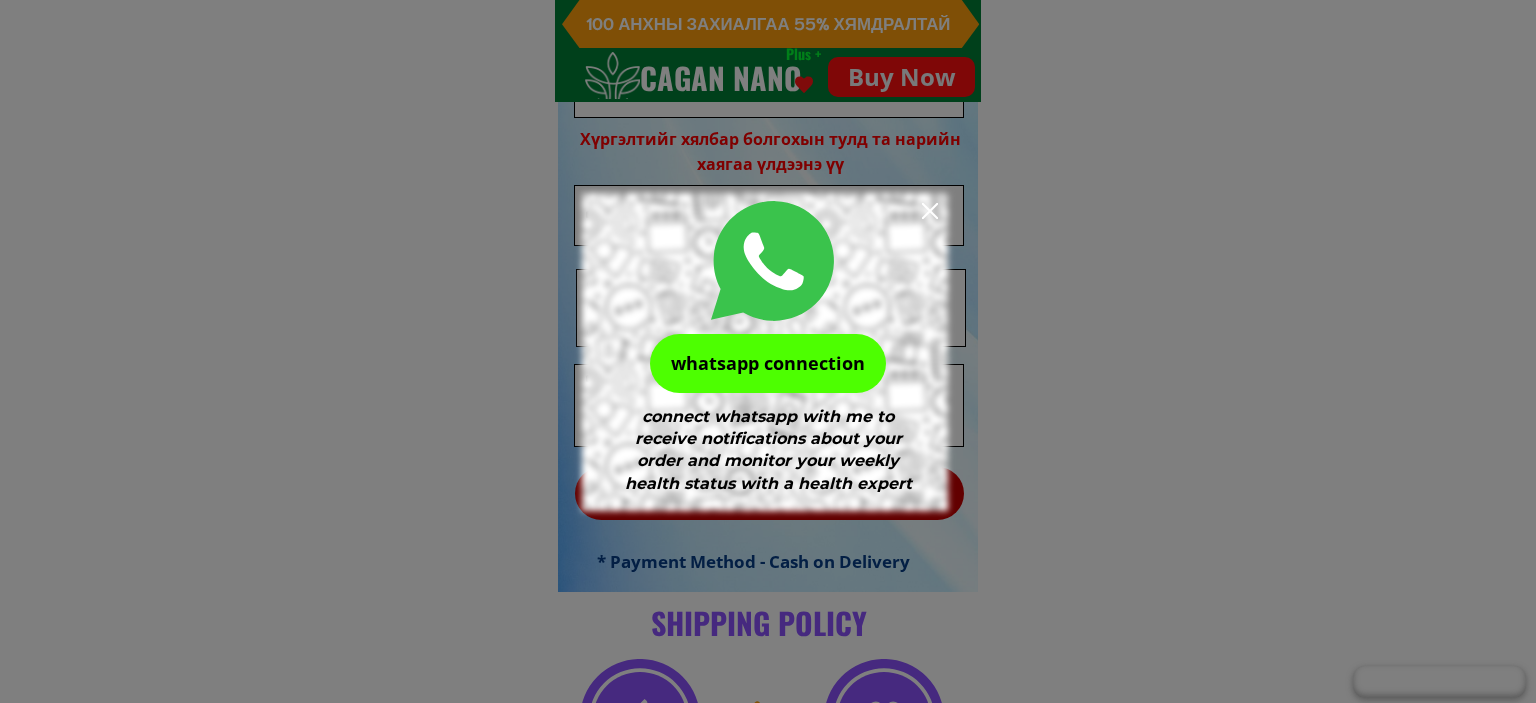 click on "whatsapp connection" at bounding box center (768, 363) 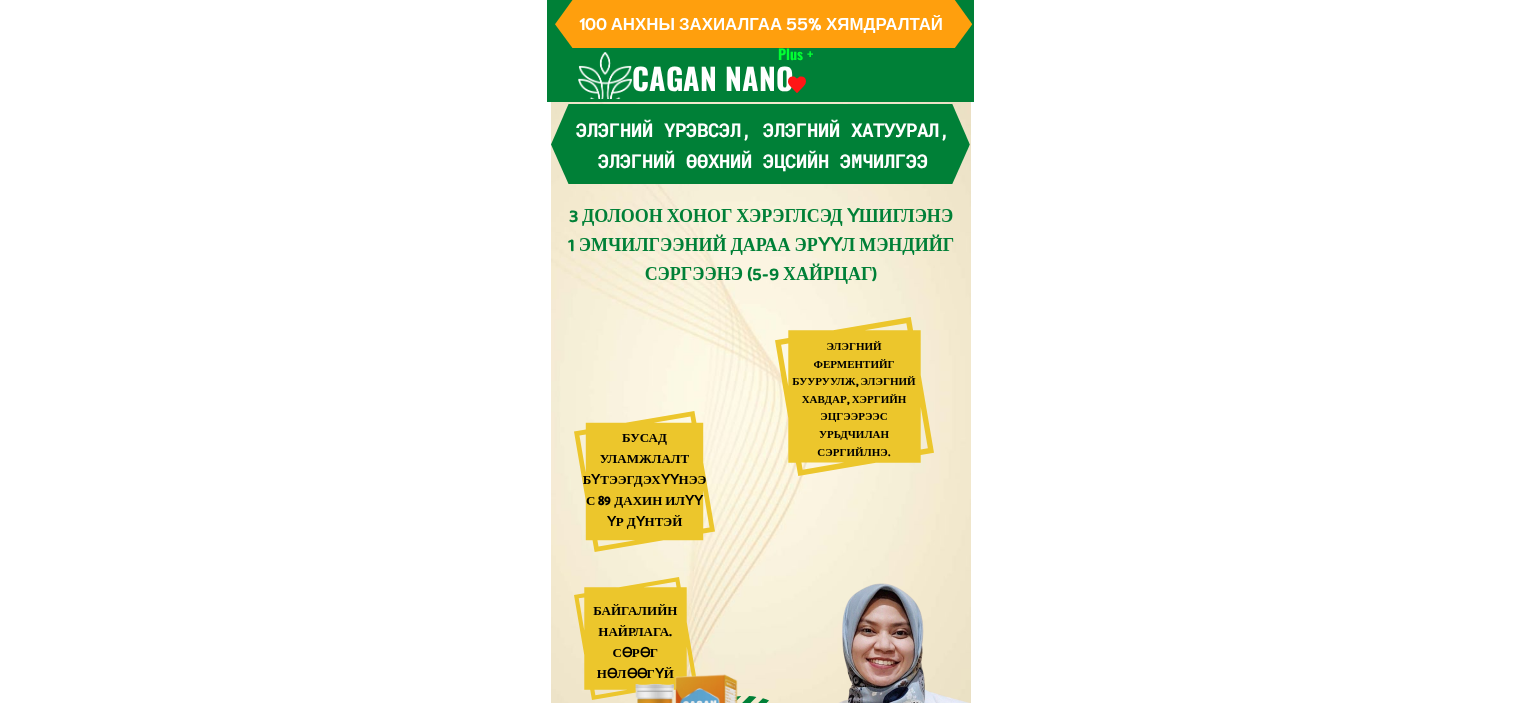 scroll, scrollTop: 0, scrollLeft: 0, axis: both 